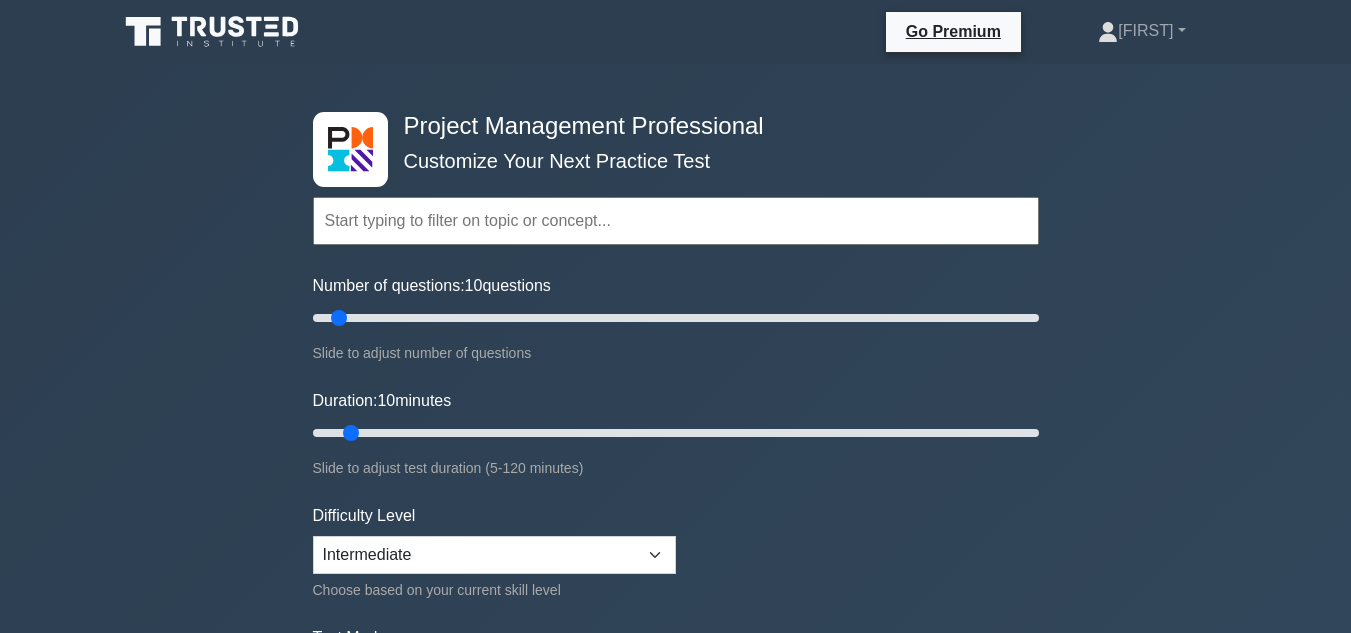 scroll, scrollTop: 0, scrollLeft: 0, axis: both 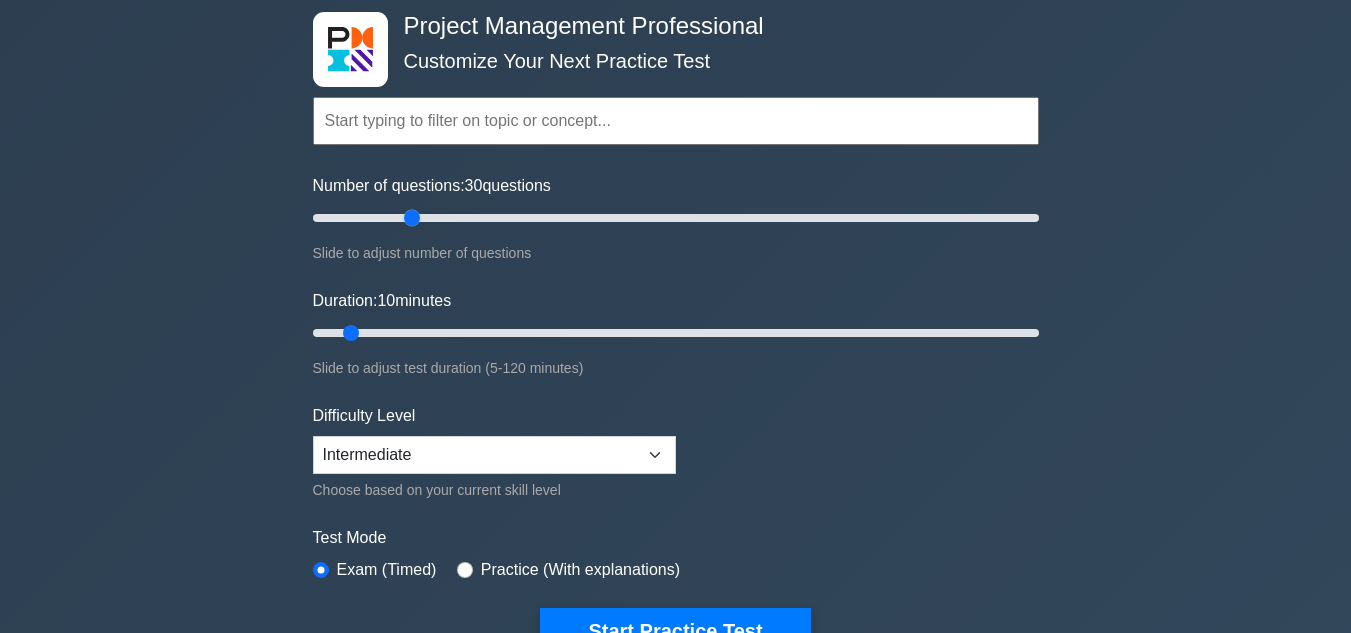 drag, startPoint x: 341, startPoint y: 223, endPoint x: 406, endPoint y: 225, distance: 65.03076 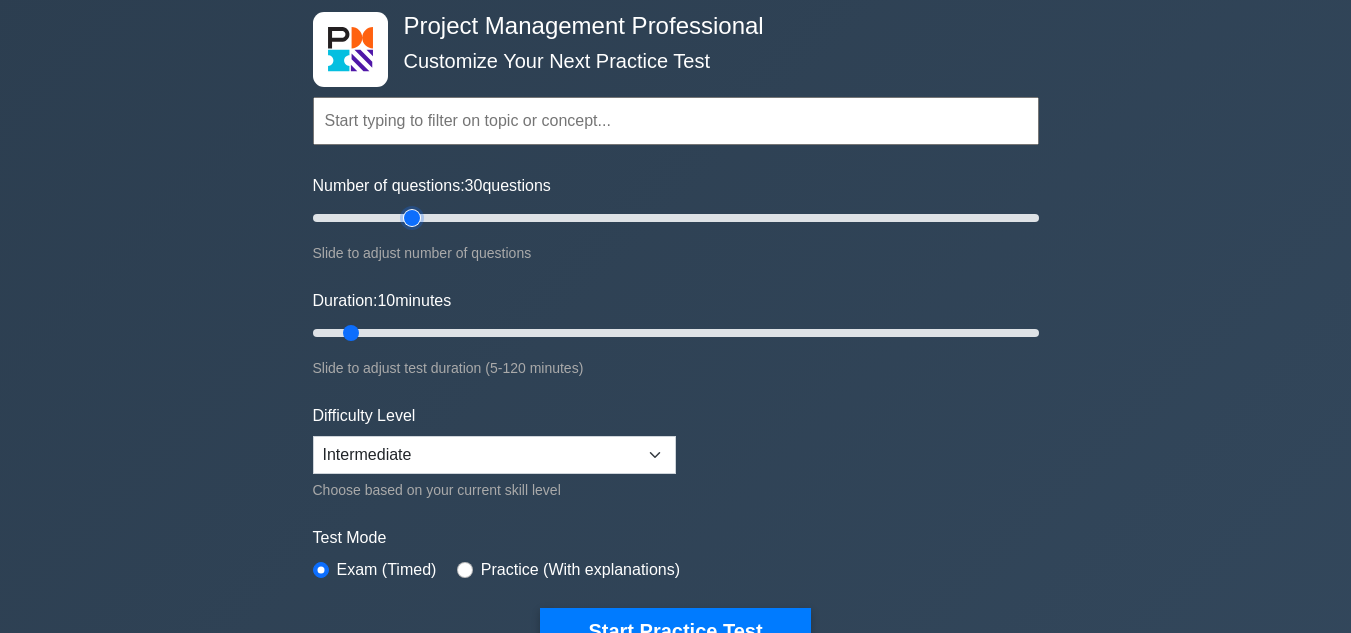type on "30" 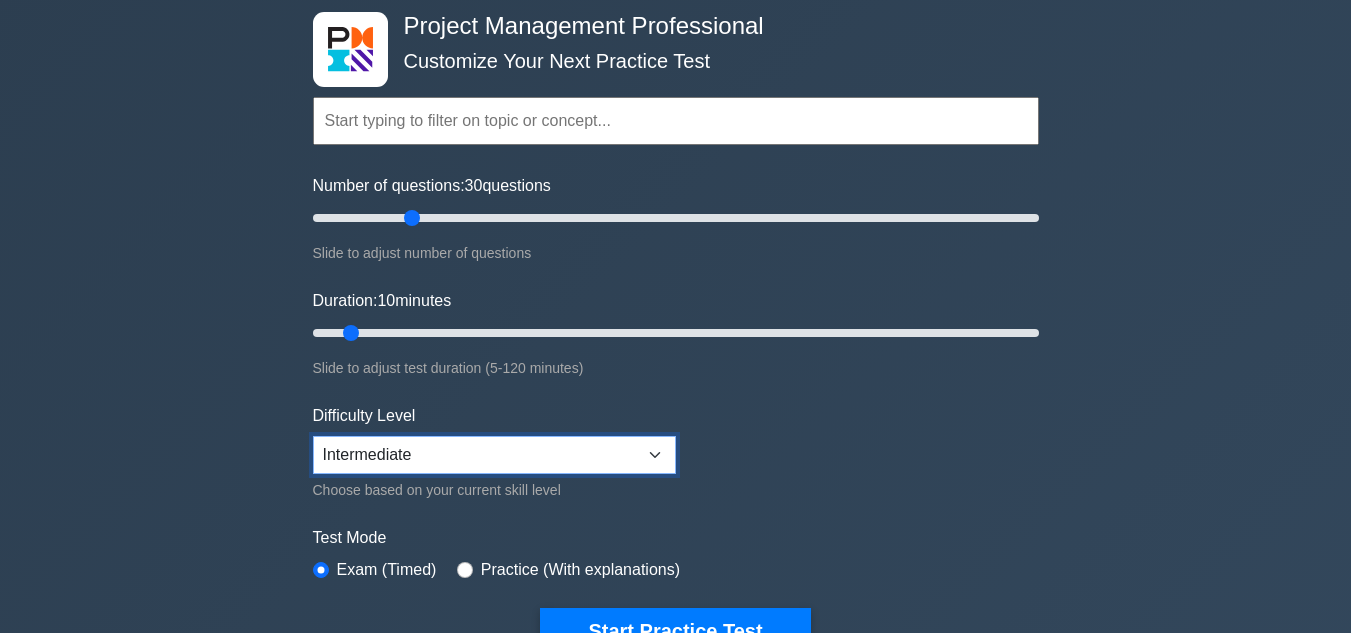 click on "Beginner
Intermediate
Expert" at bounding box center [494, 455] 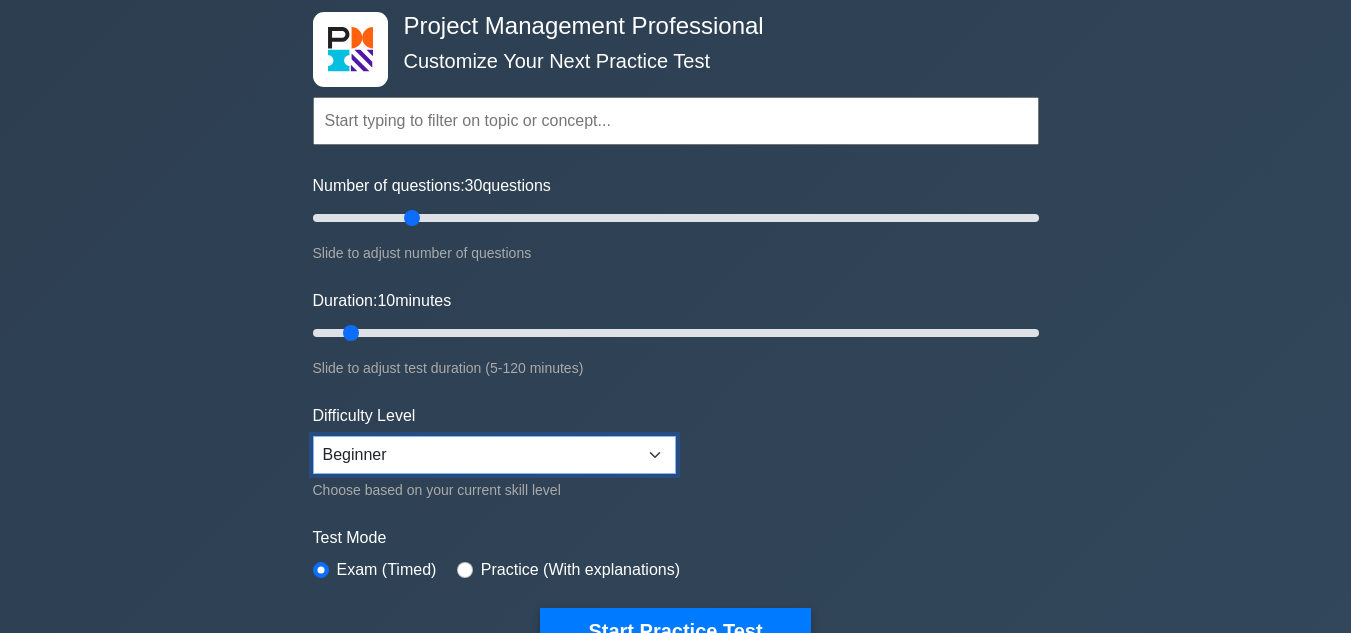 click on "Beginner
Intermediate
Expert" at bounding box center (494, 455) 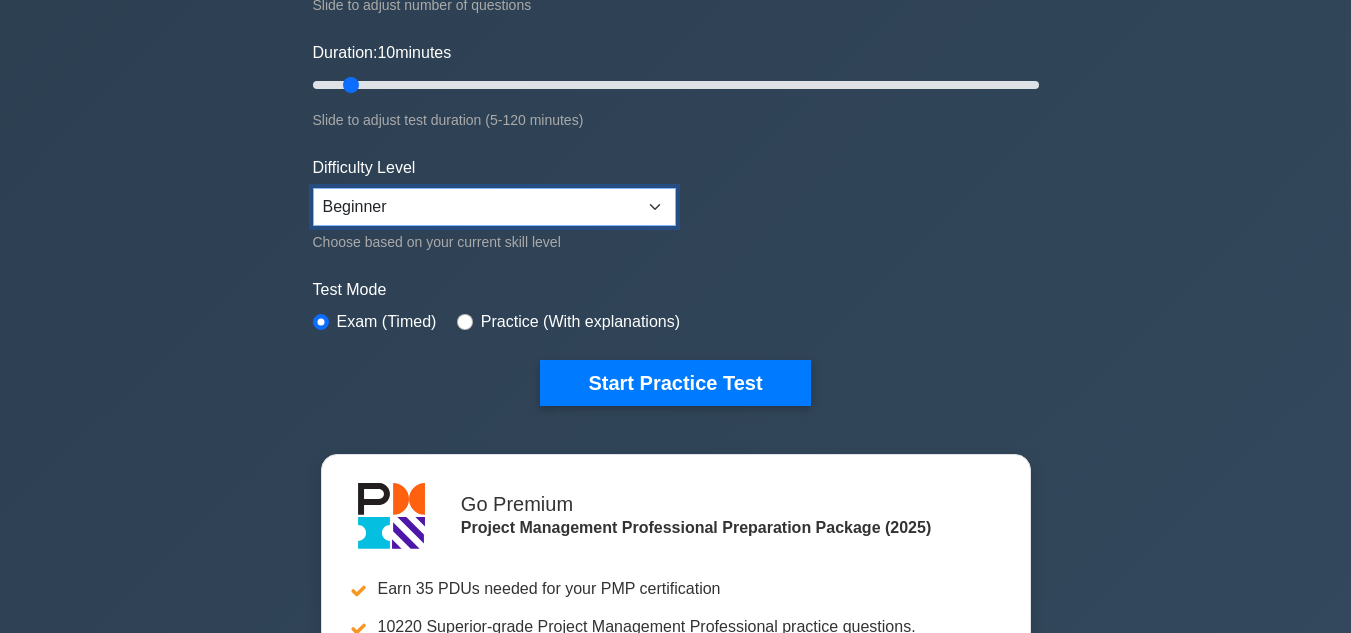 scroll, scrollTop: 400, scrollLeft: 0, axis: vertical 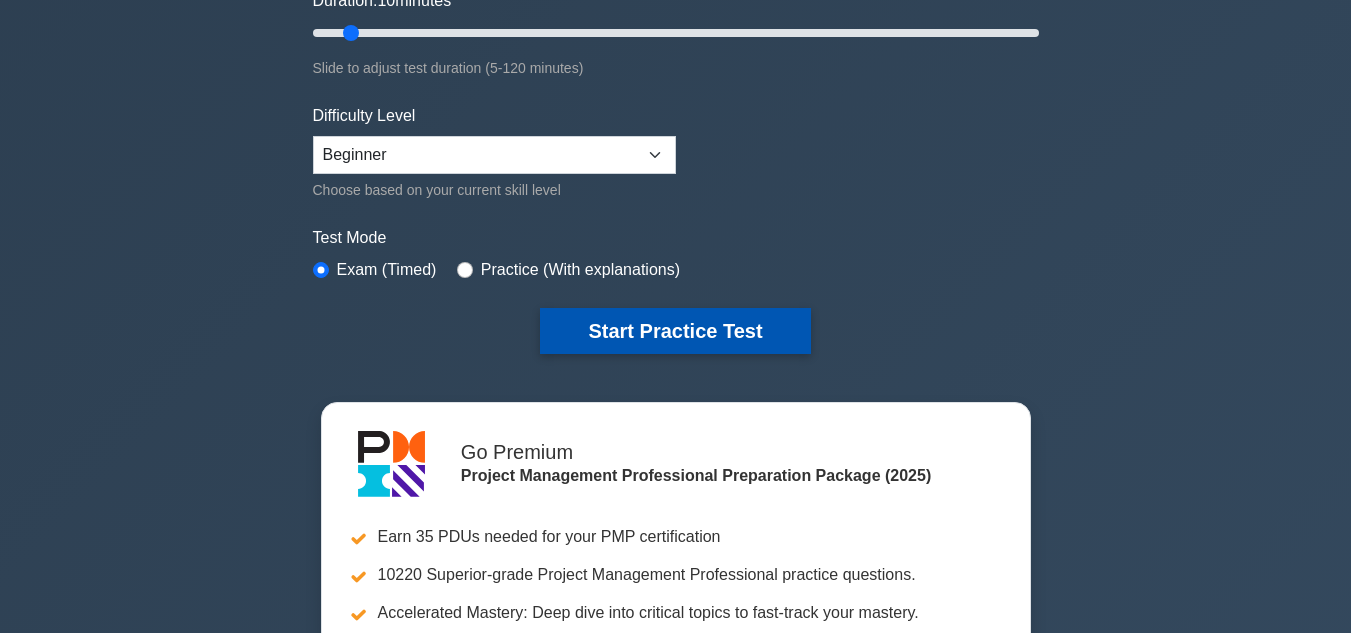 click on "Start Practice Test" at bounding box center [675, 331] 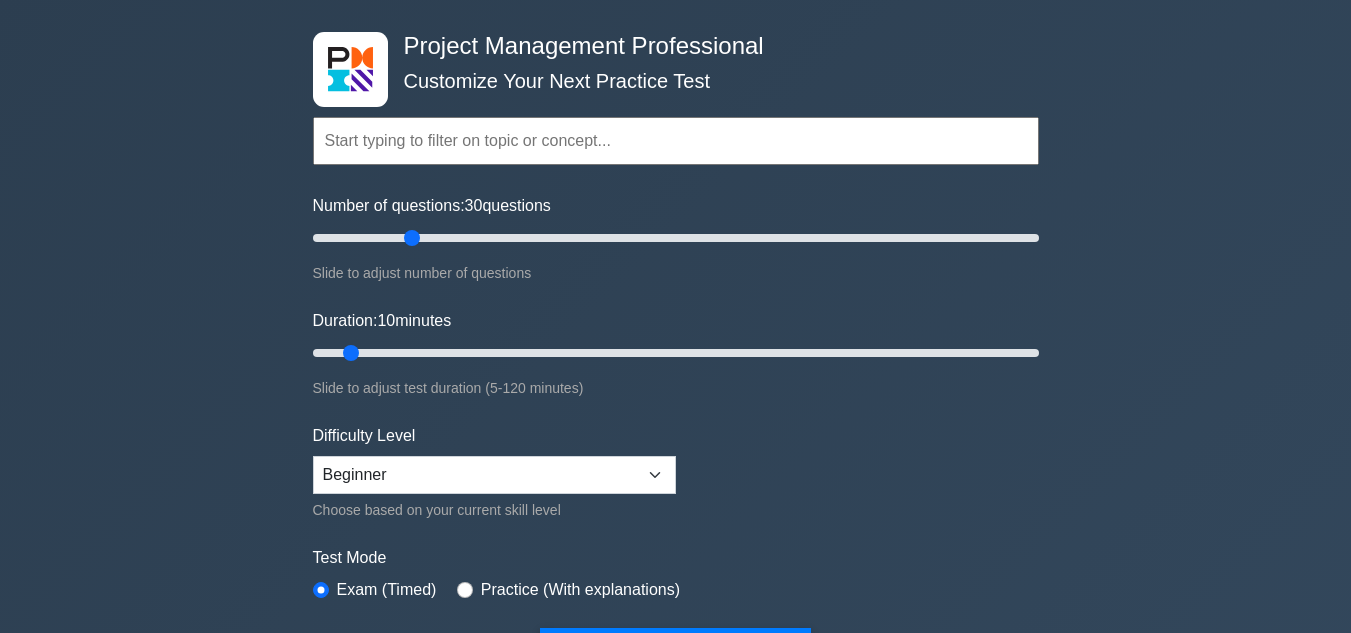 scroll, scrollTop: 0, scrollLeft: 0, axis: both 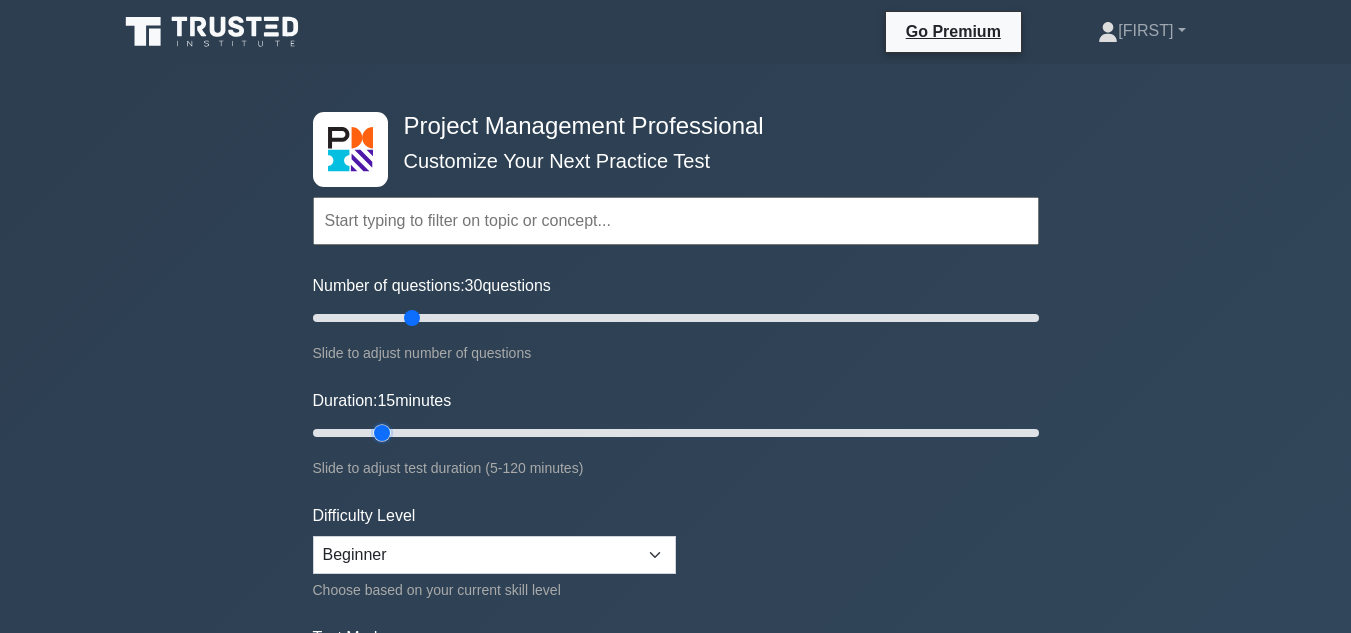 drag, startPoint x: 347, startPoint y: 432, endPoint x: 372, endPoint y: 435, distance: 25.179358 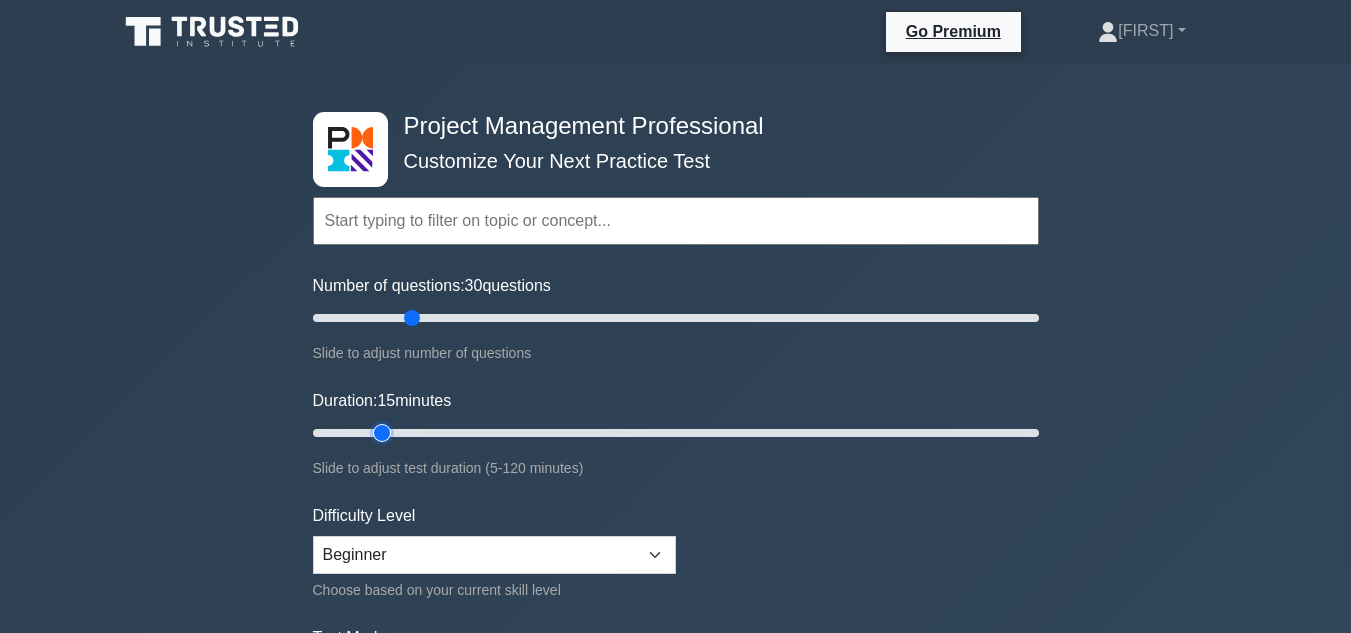 click on "Duration:  15  minutes" at bounding box center [676, 433] 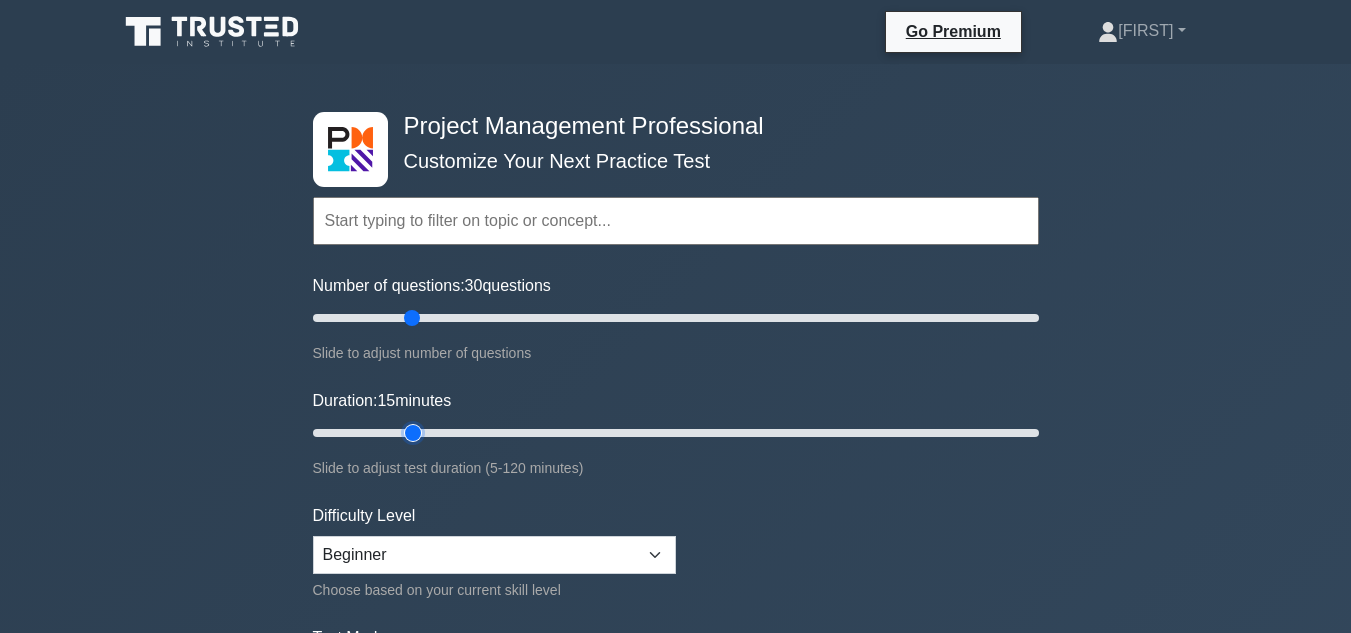 click on "Duration:  15  minutes" at bounding box center (676, 433) 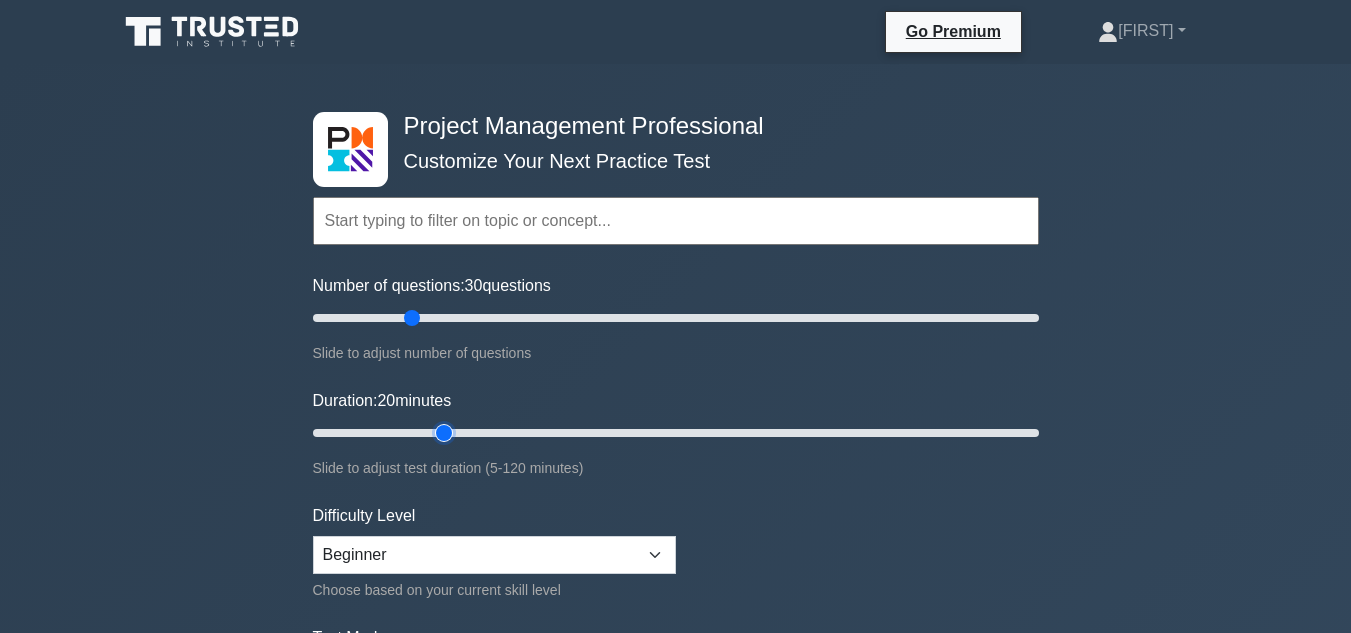 drag, startPoint x: 431, startPoint y: 429, endPoint x: 454, endPoint y: 433, distance: 23.345236 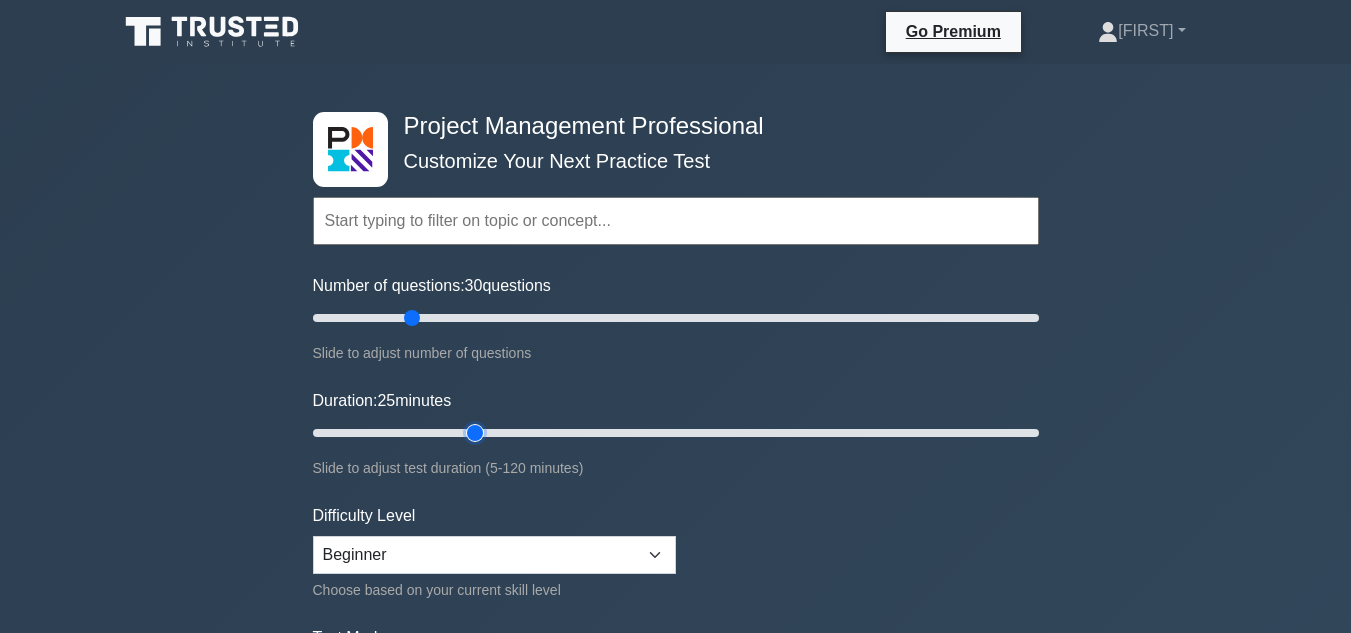 type on "30" 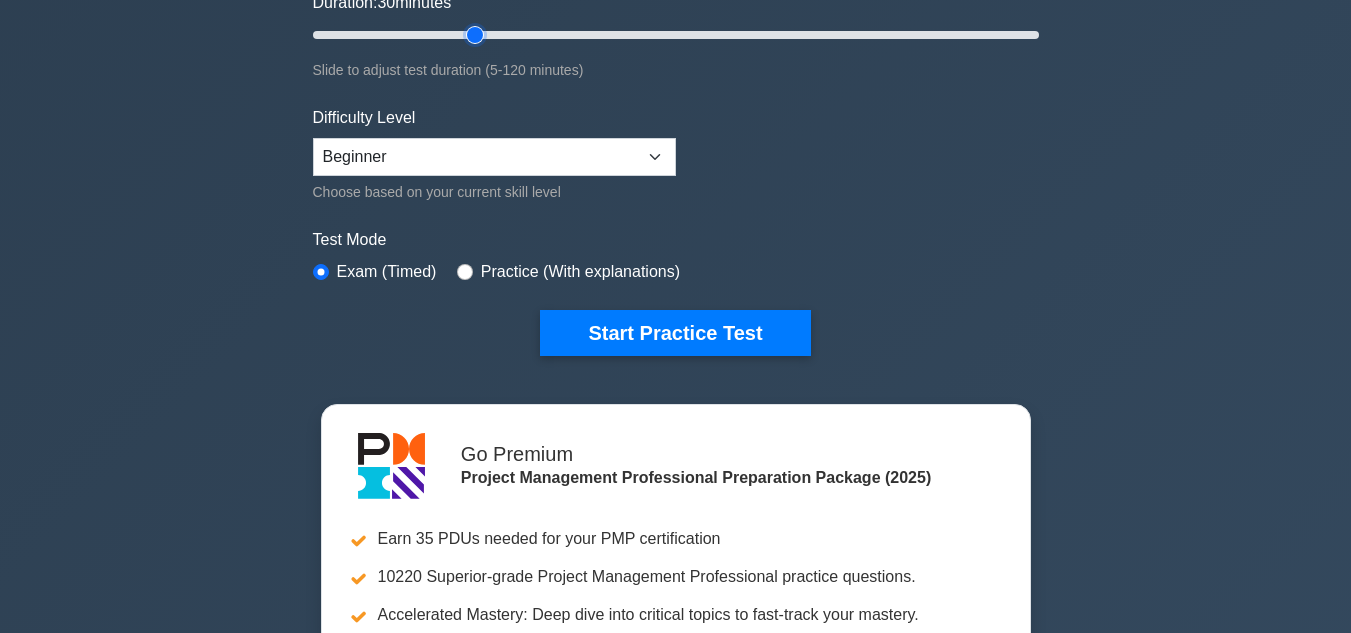 scroll, scrollTop: 400, scrollLeft: 0, axis: vertical 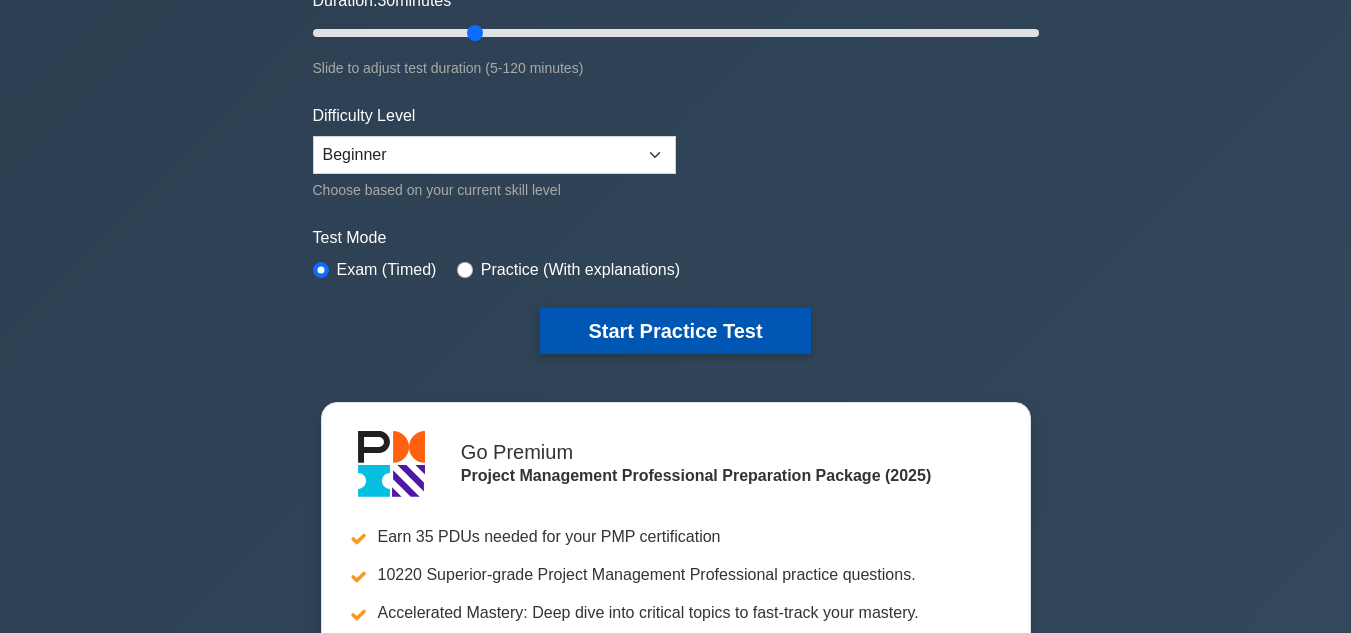 click on "Start Practice Test" at bounding box center (675, 331) 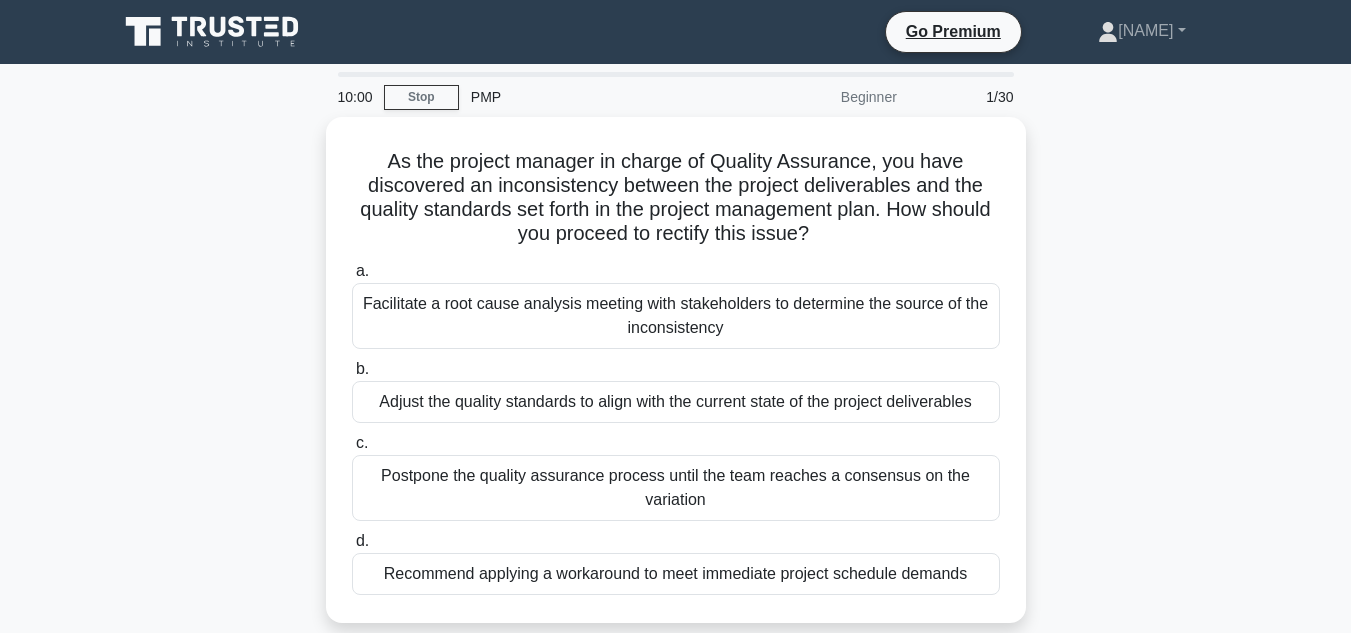 scroll, scrollTop: 0, scrollLeft: 0, axis: both 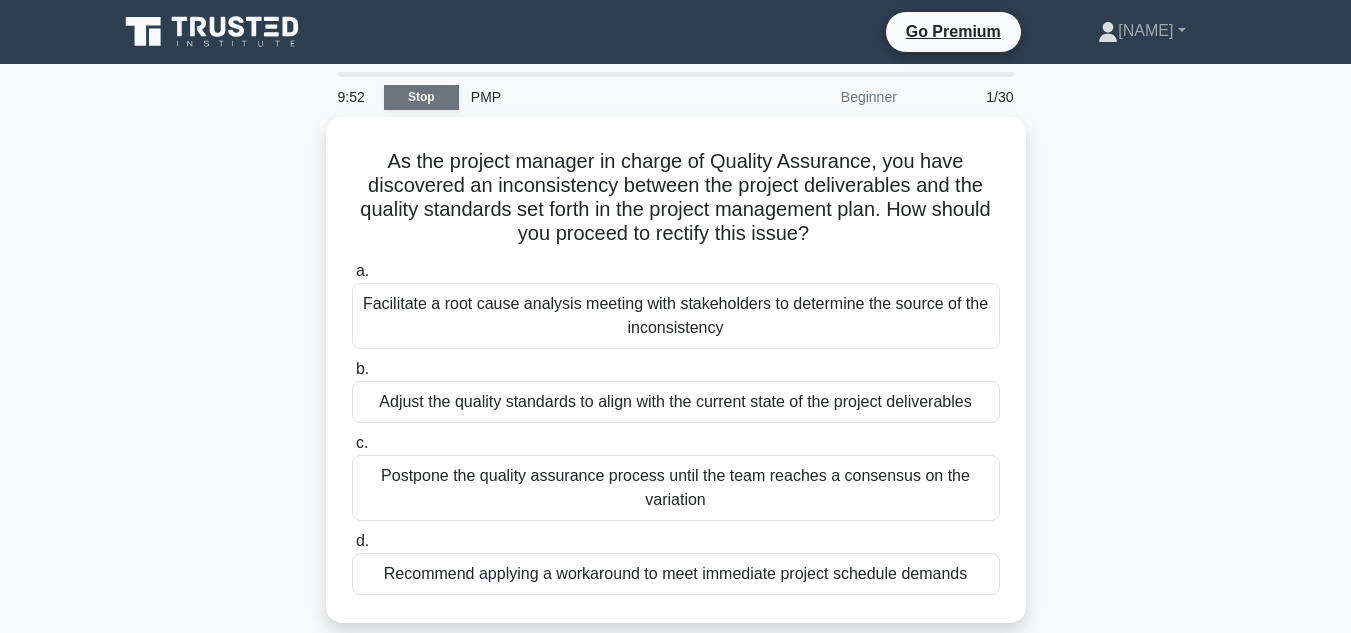 click on "Stop" at bounding box center [421, 97] 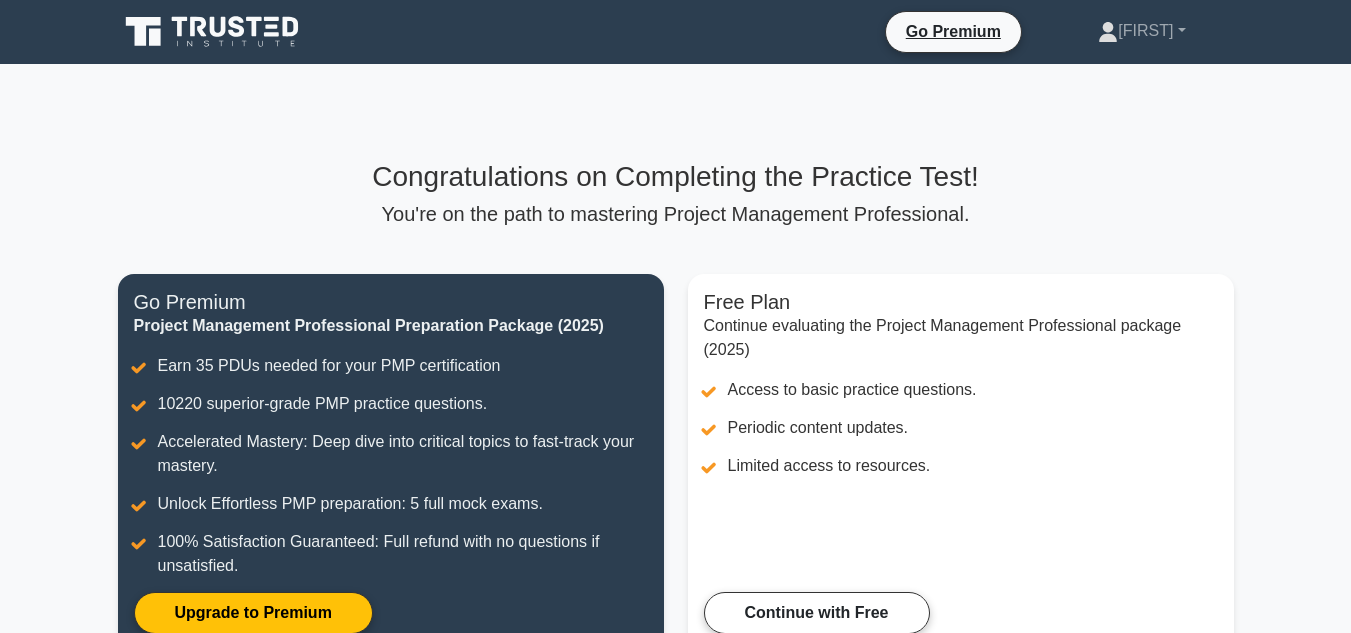 scroll, scrollTop: 0, scrollLeft: 0, axis: both 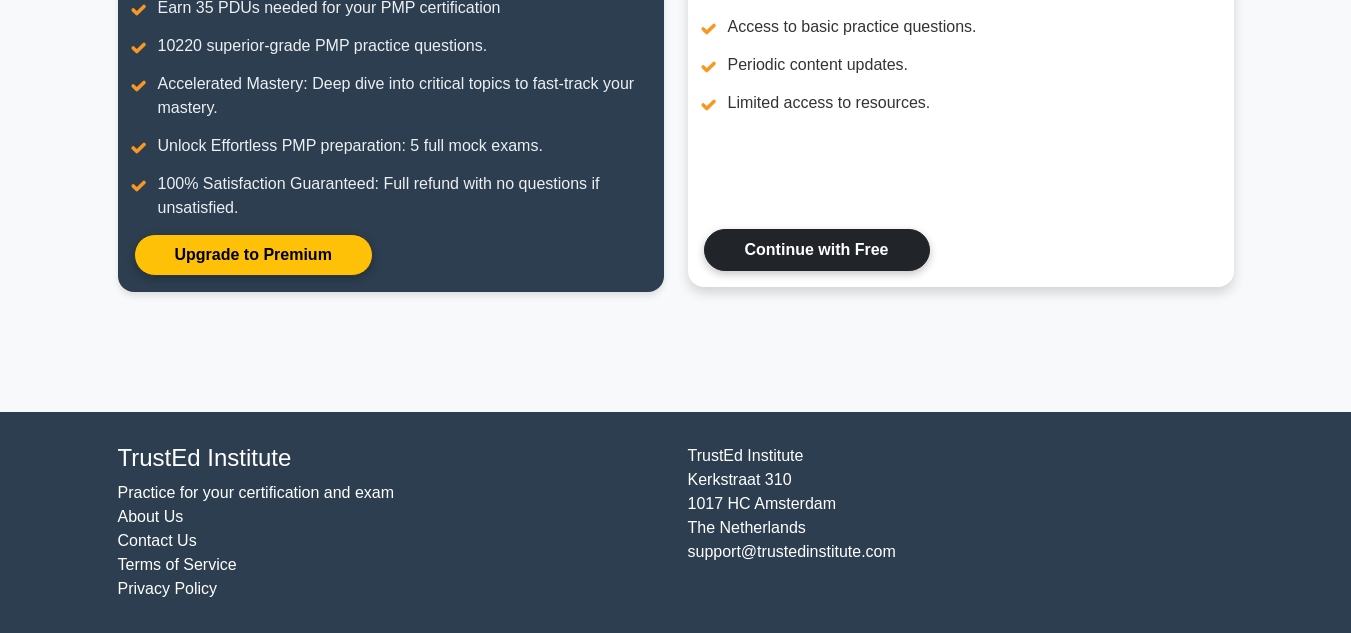 click on "Continue with Free" at bounding box center [817, 250] 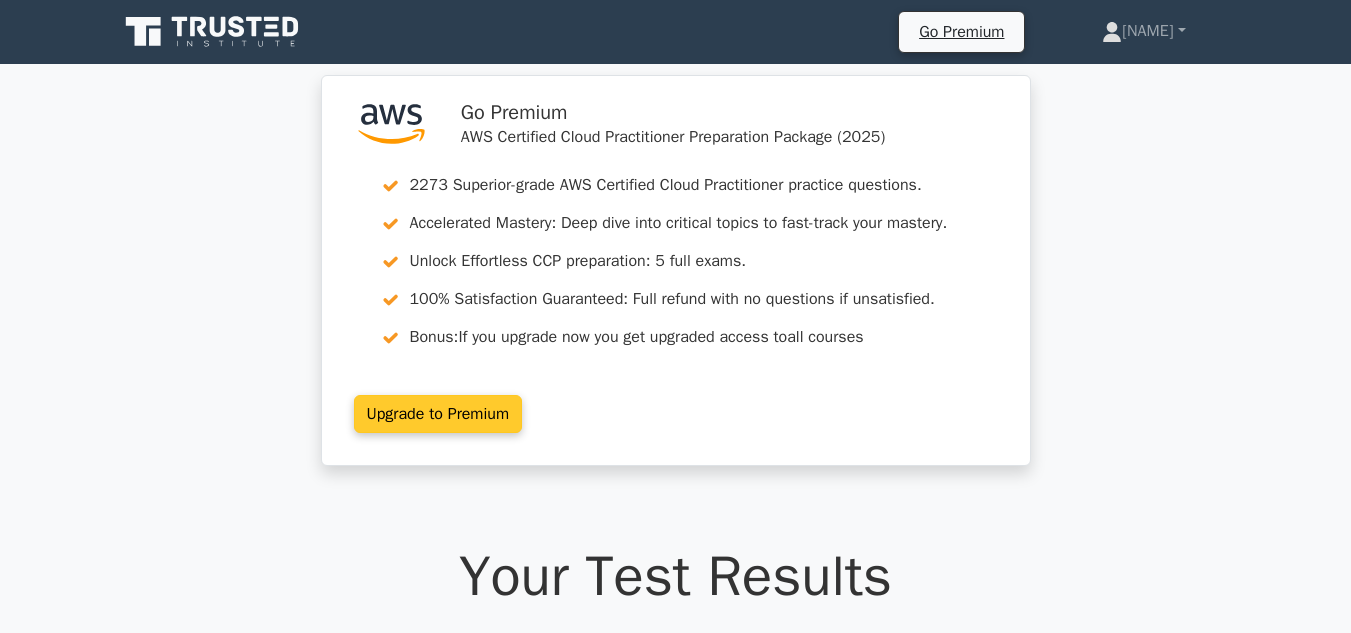 scroll, scrollTop: 0, scrollLeft: 0, axis: both 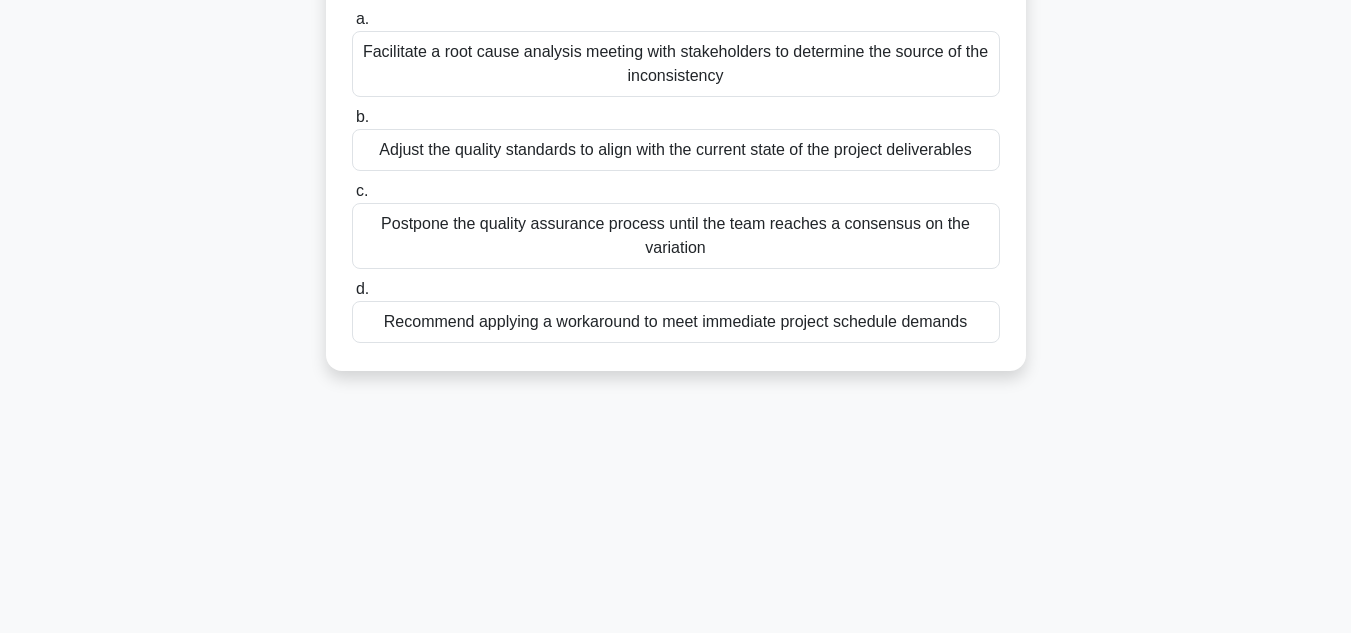 click on "Postpone the quality assurance process until the team reaches a consensus on the variation" at bounding box center (676, 236) 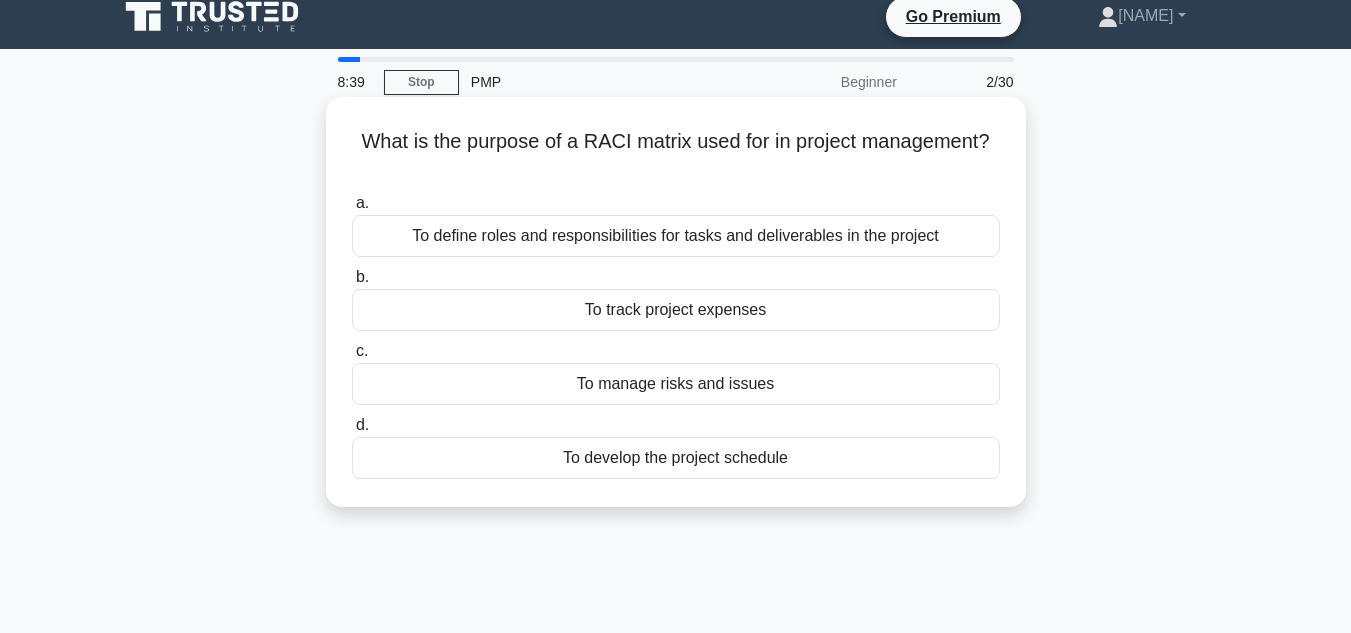 scroll, scrollTop: 0, scrollLeft: 0, axis: both 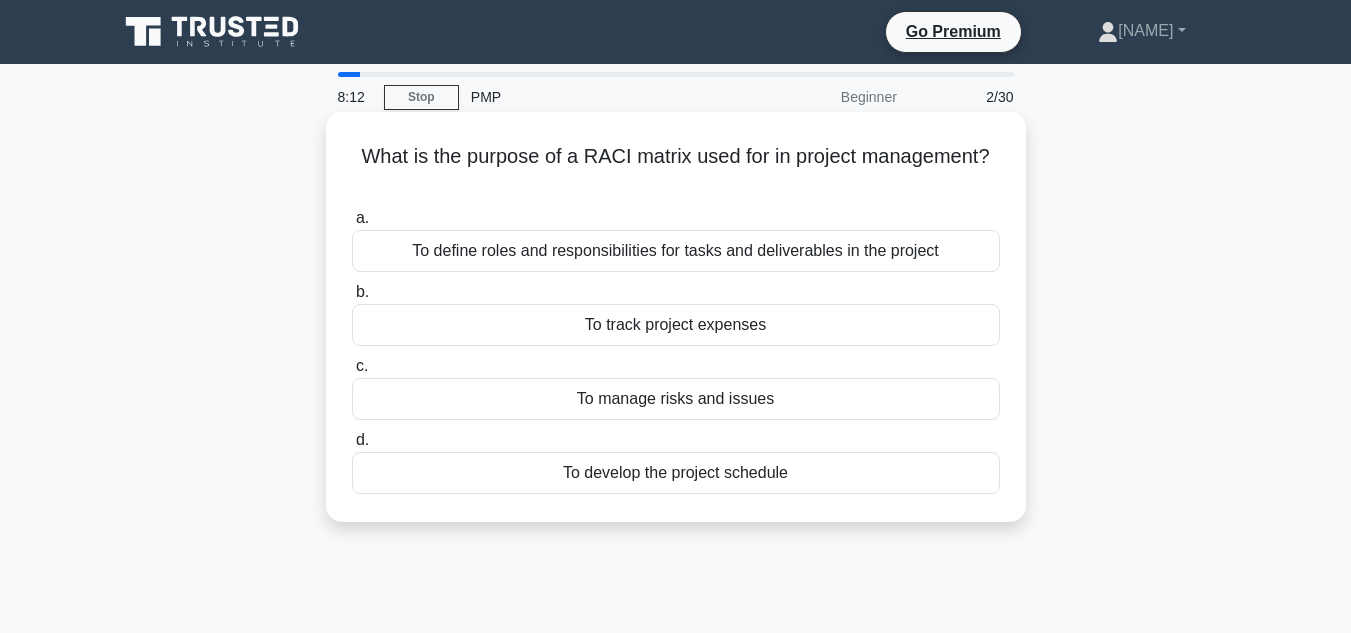 click on "To define roles and responsibilities for tasks and deliverables in the project" at bounding box center (676, 251) 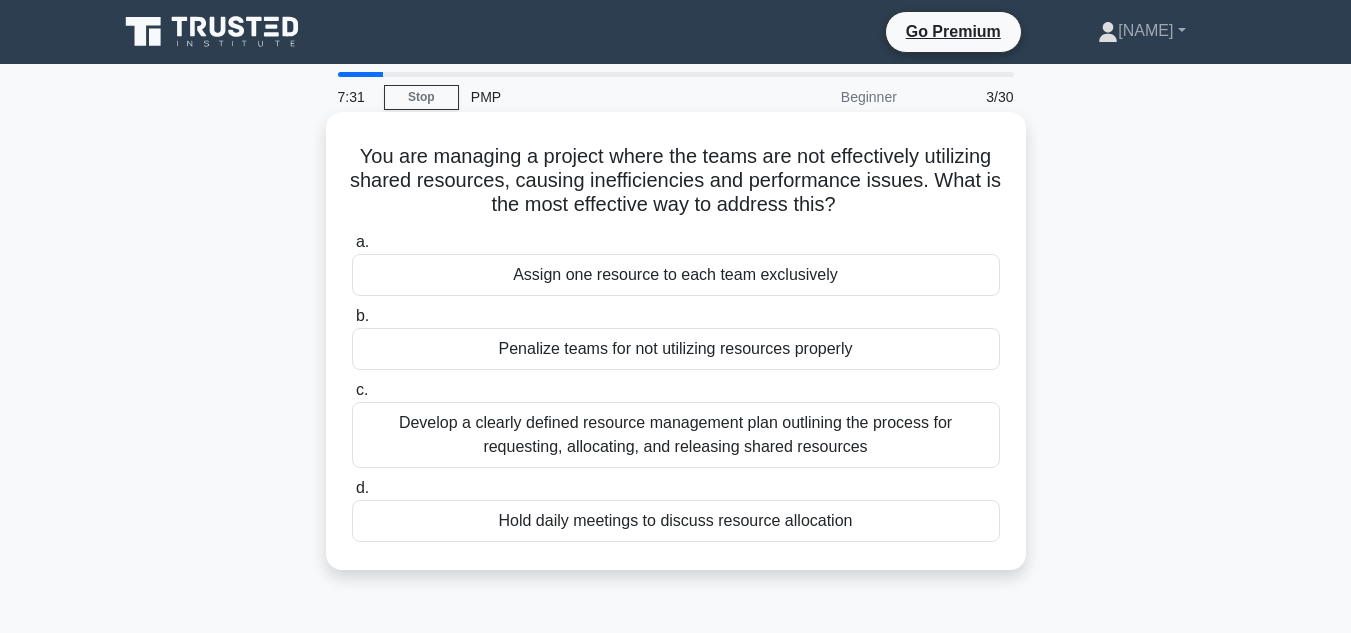 click on "Assign one resource to each team exclusively" at bounding box center (676, 275) 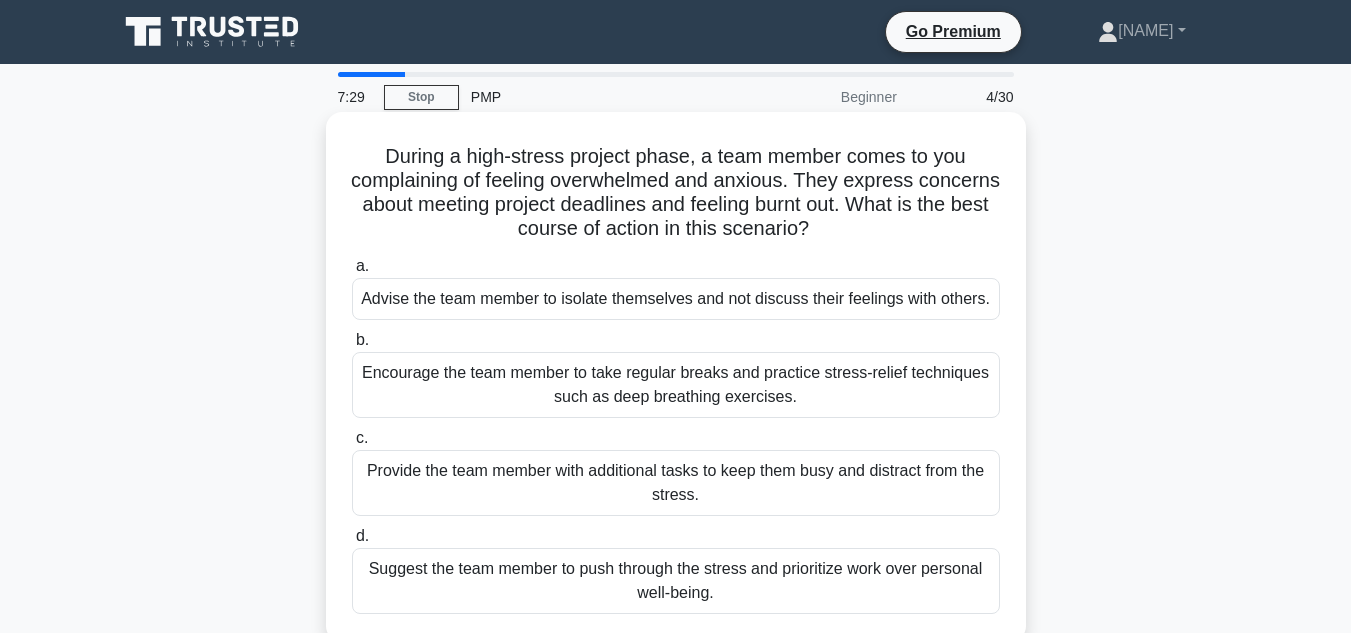 click on "Provide the team member with additional tasks to keep them busy and distract from the stress." at bounding box center (676, 483) 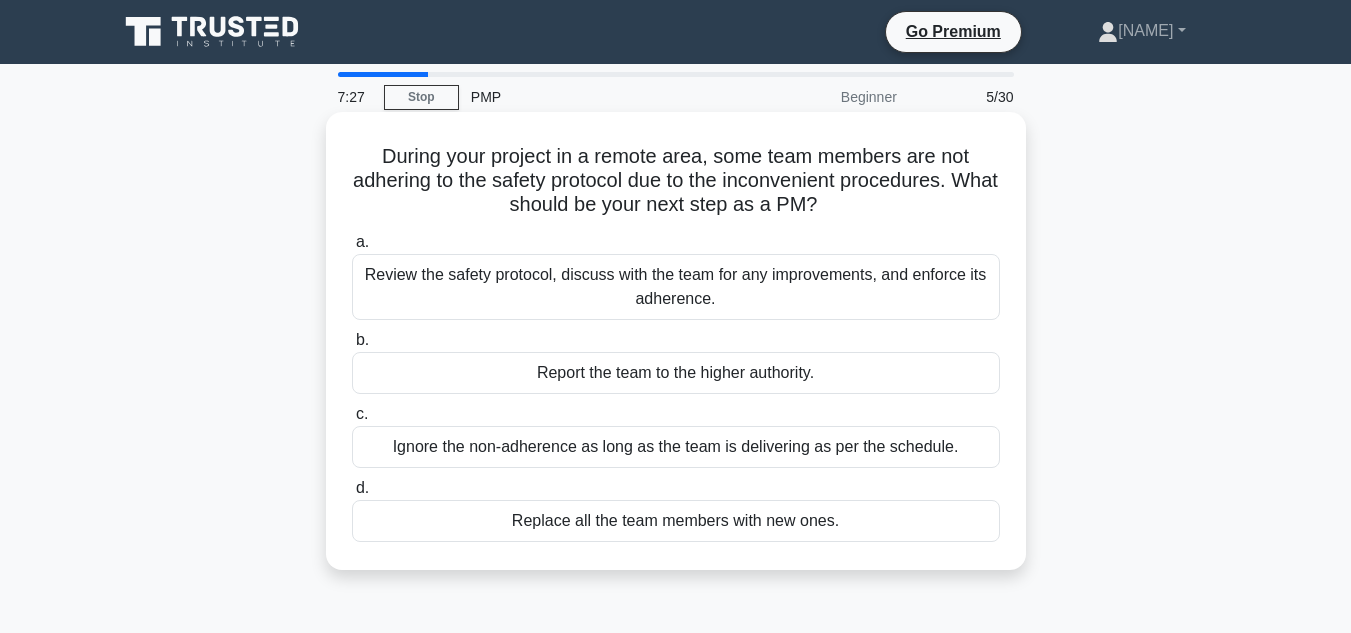 click on "Review the safety protocol, discuss with the team for any improvements, and enforce its adherence." at bounding box center (676, 287) 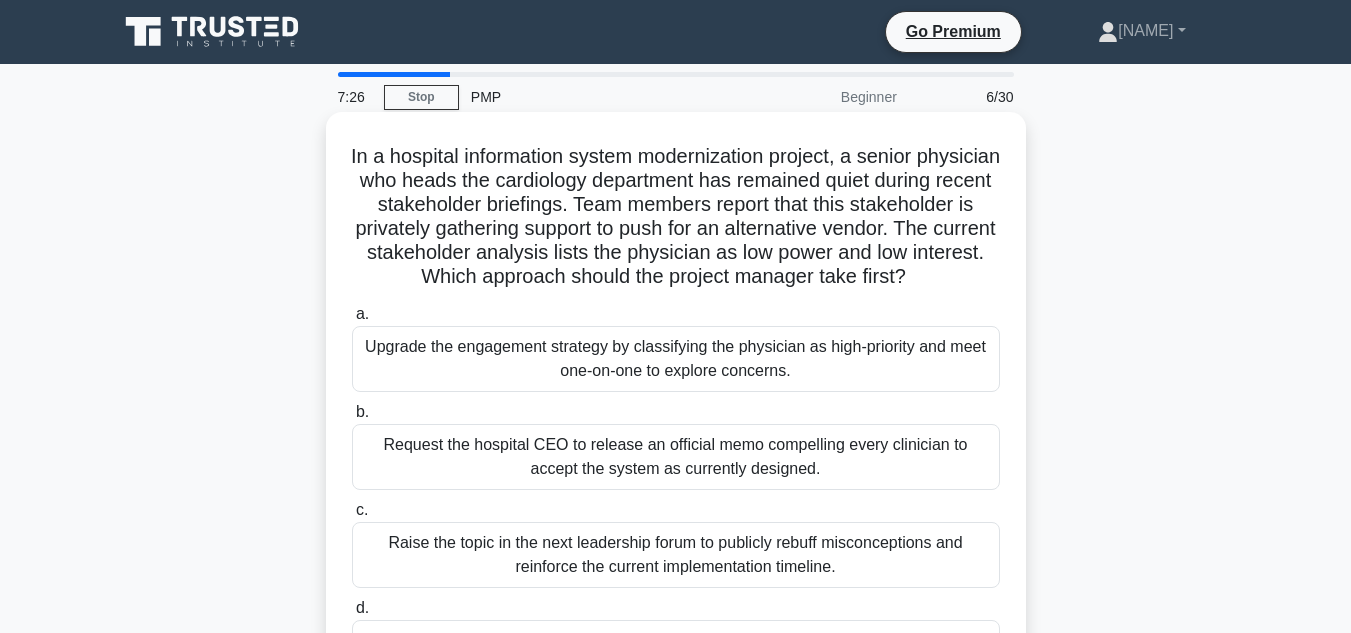 click on "Upgrade the engagement strategy by classifying the physician as high-priority and meet one-on-one to explore concerns." at bounding box center (676, 359) 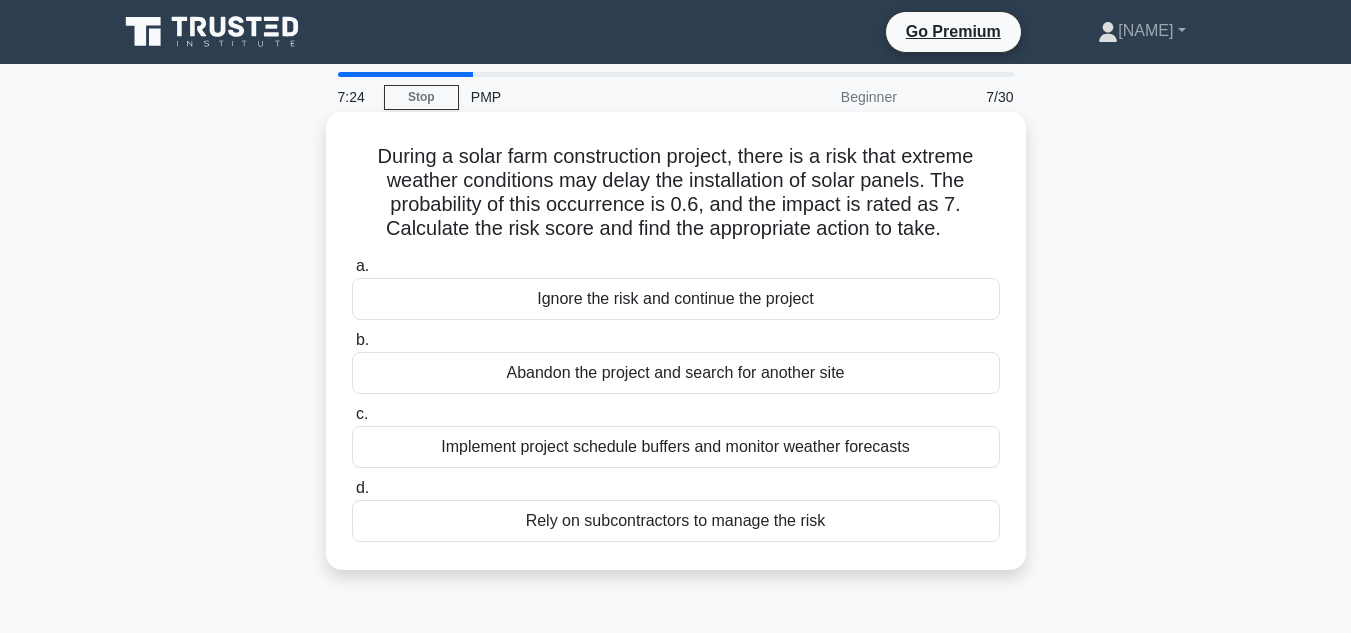 click on "Implement project schedule buffers and monitor weather forecasts" at bounding box center [676, 447] 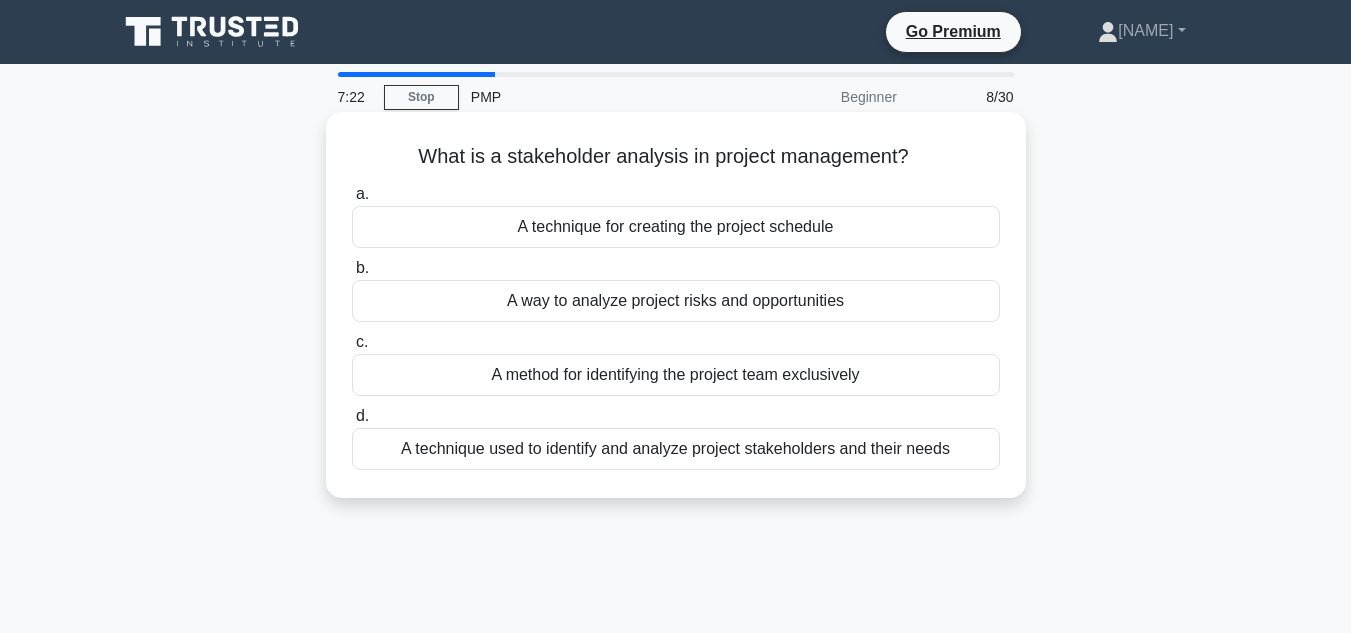 click on "A way to analyze project risks and opportunities" at bounding box center [676, 301] 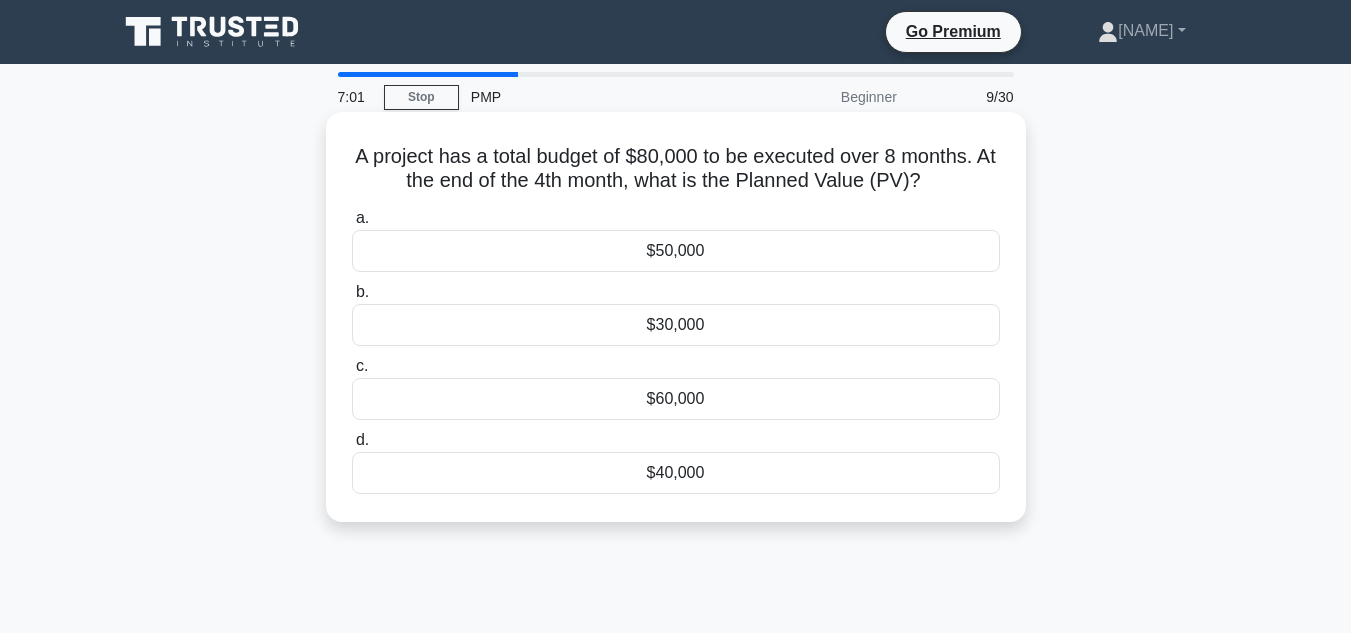 click on "$40,000" at bounding box center [676, 473] 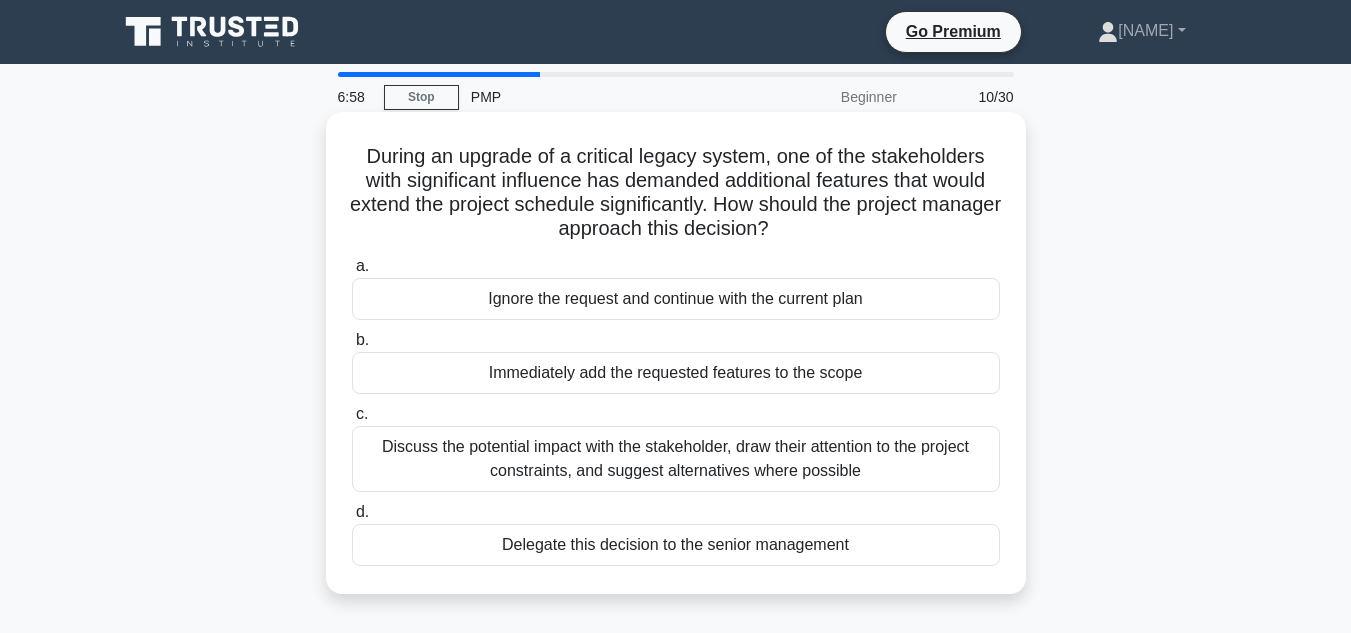 click on "Immediately add the requested features to the scope" at bounding box center [676, 373] 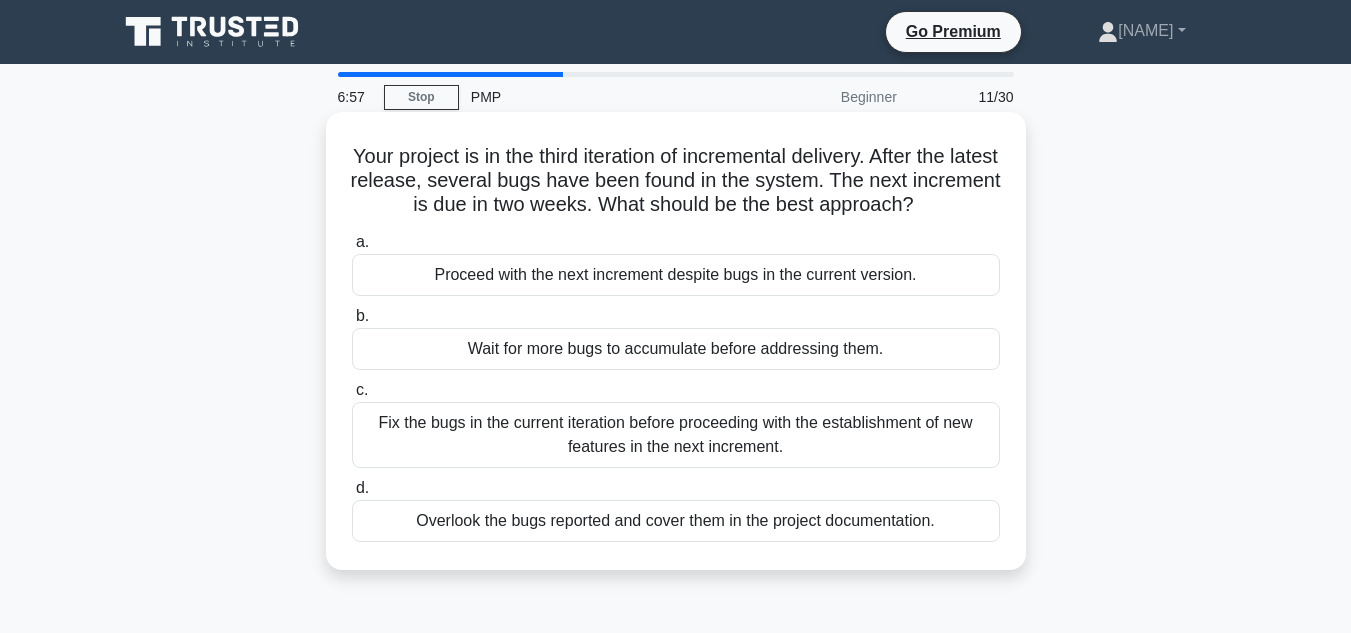 click on "Fix the bugs in the current iteration before proceeding with the establishment of new features in the next increment." at bounding box center (676, 435) 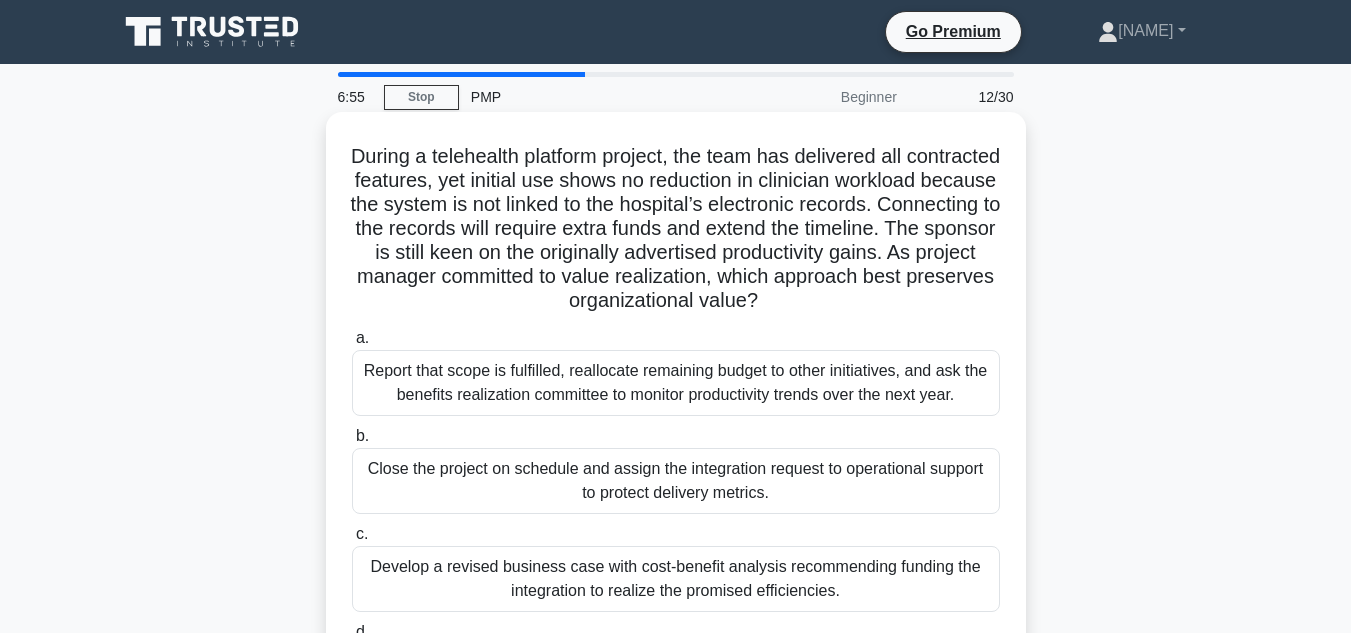 click on "Report that scope is fulfilled, reallocate remaining budget to other initiatives, and ask the benefits realization committee to monitor productivity trends over the next year." at bounding box center (676, 383) 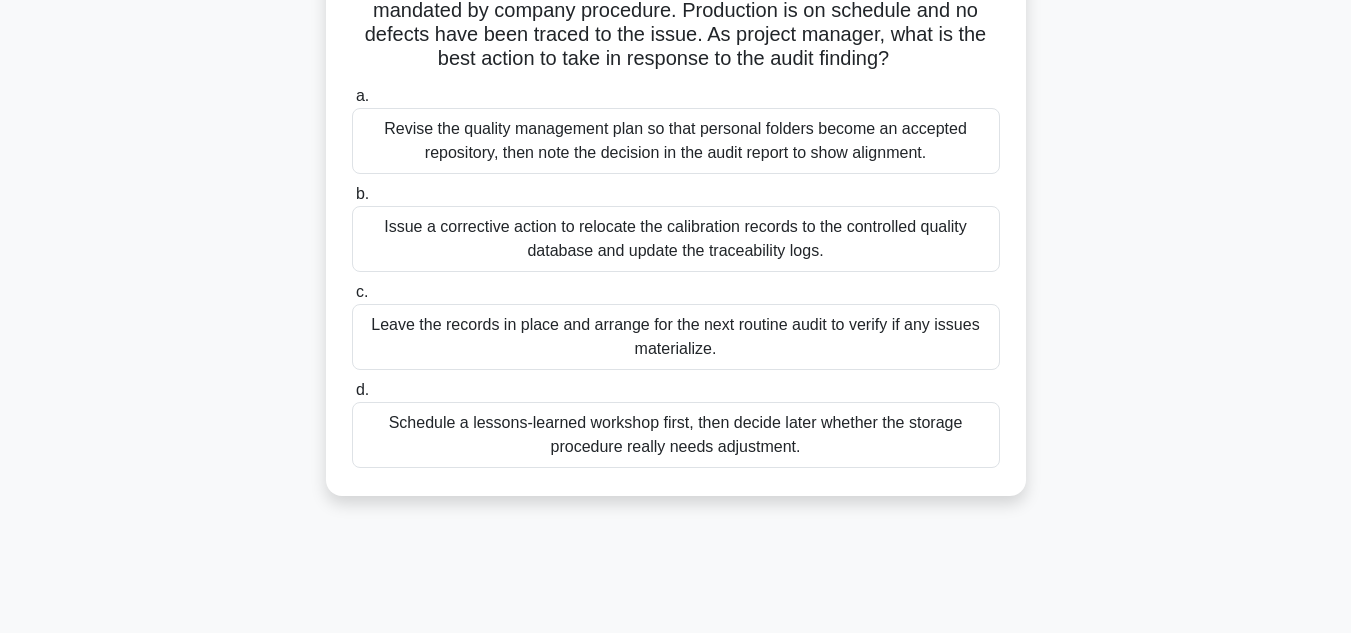 click on "Schedule a lessons-learned workshop first, then decide later whether the storage procedure really needs adjustment." at bounding box center [676, 435] 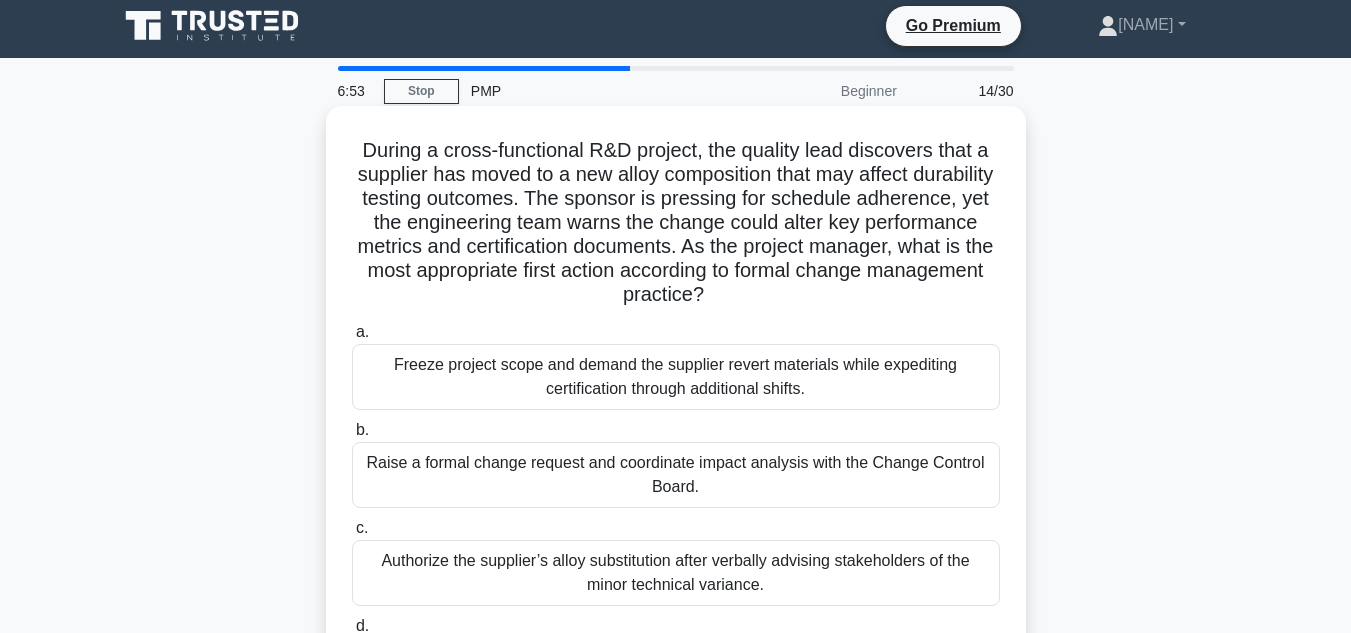 scroll, scrollTop: 0, scrollLeft: 0, axis: both 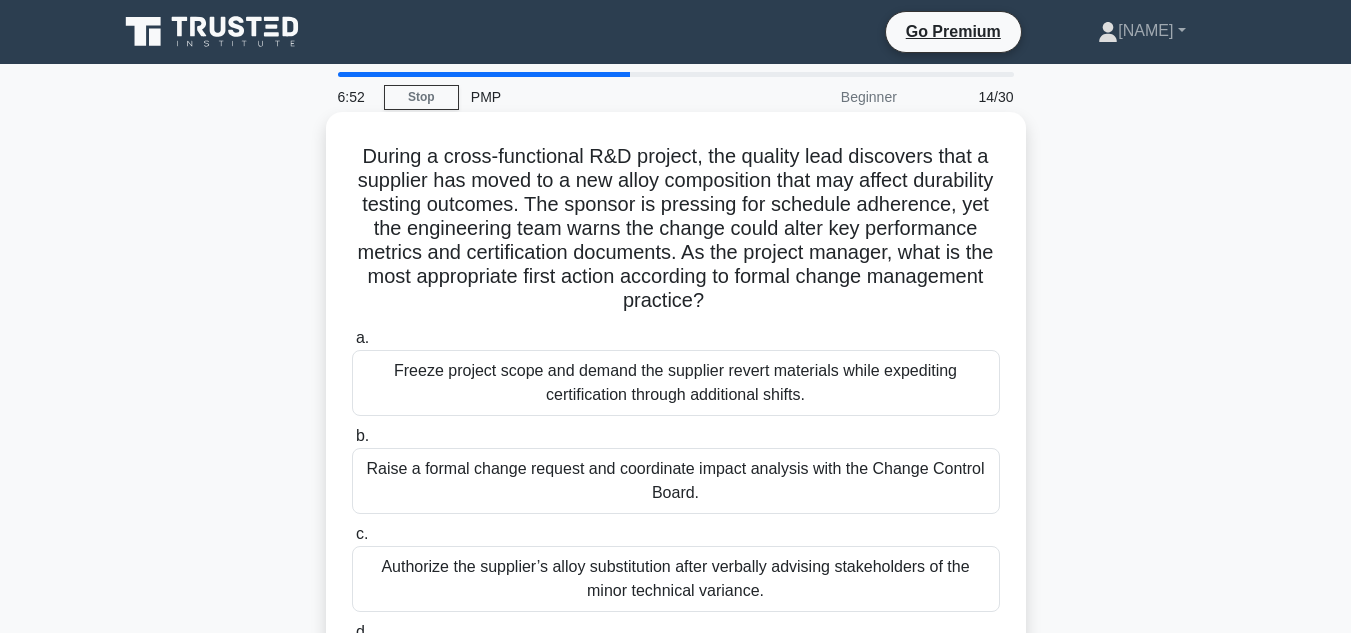 click on "Freeze project scope and demand the supplier revert materials while expediting certification through additional shifts." at bounding box center (676, 383) 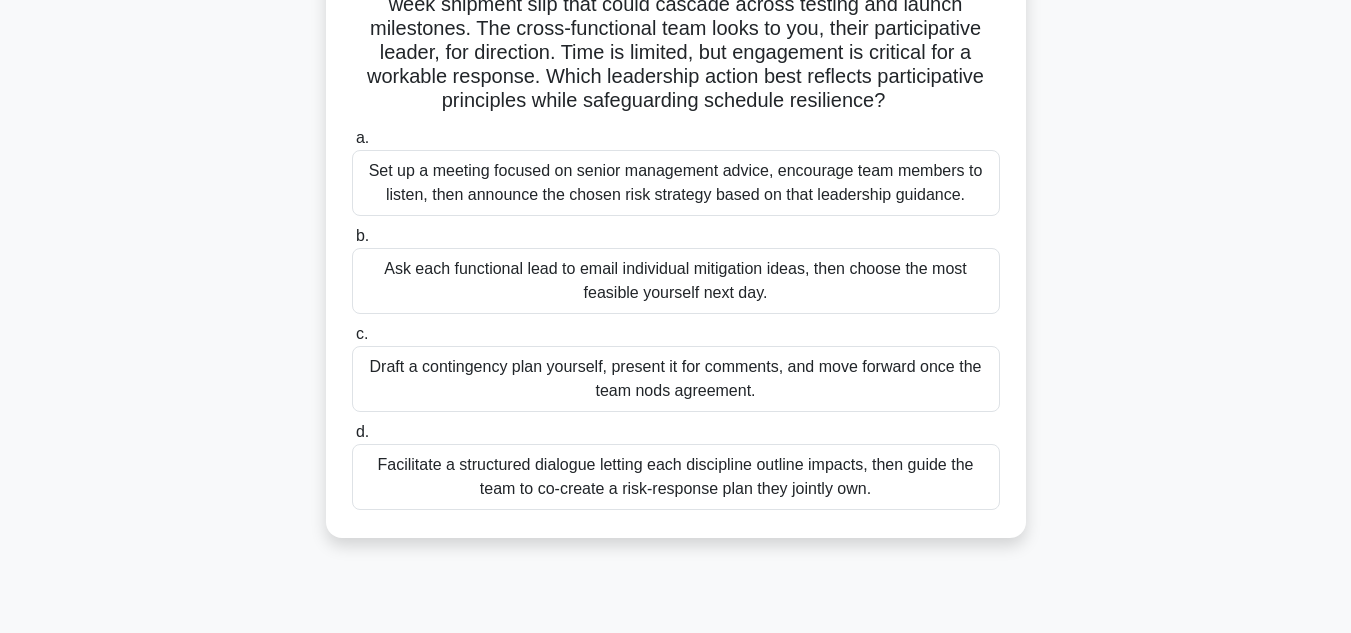 scroll, scrollTop: 183, scrollLeft: 0, axis: vertical 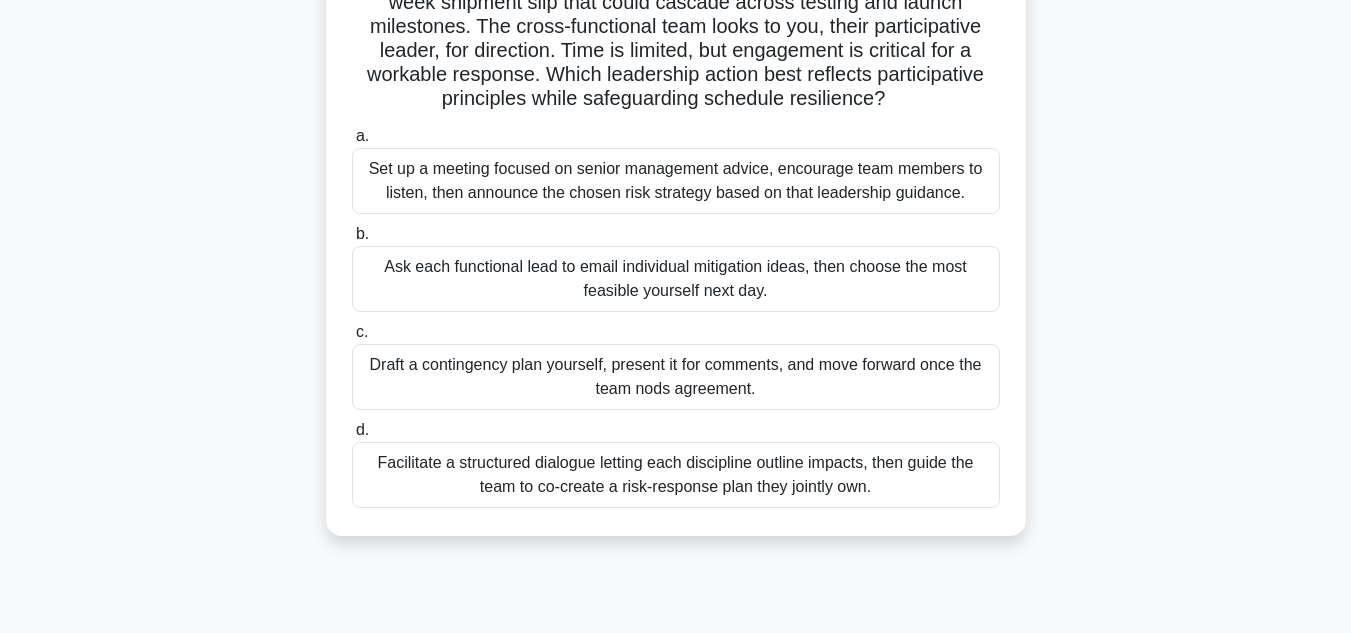 click on "Draft a contingency plan yourself, present it for comments, and move forward once the team nods agreement." at bounding box center [676, 377] 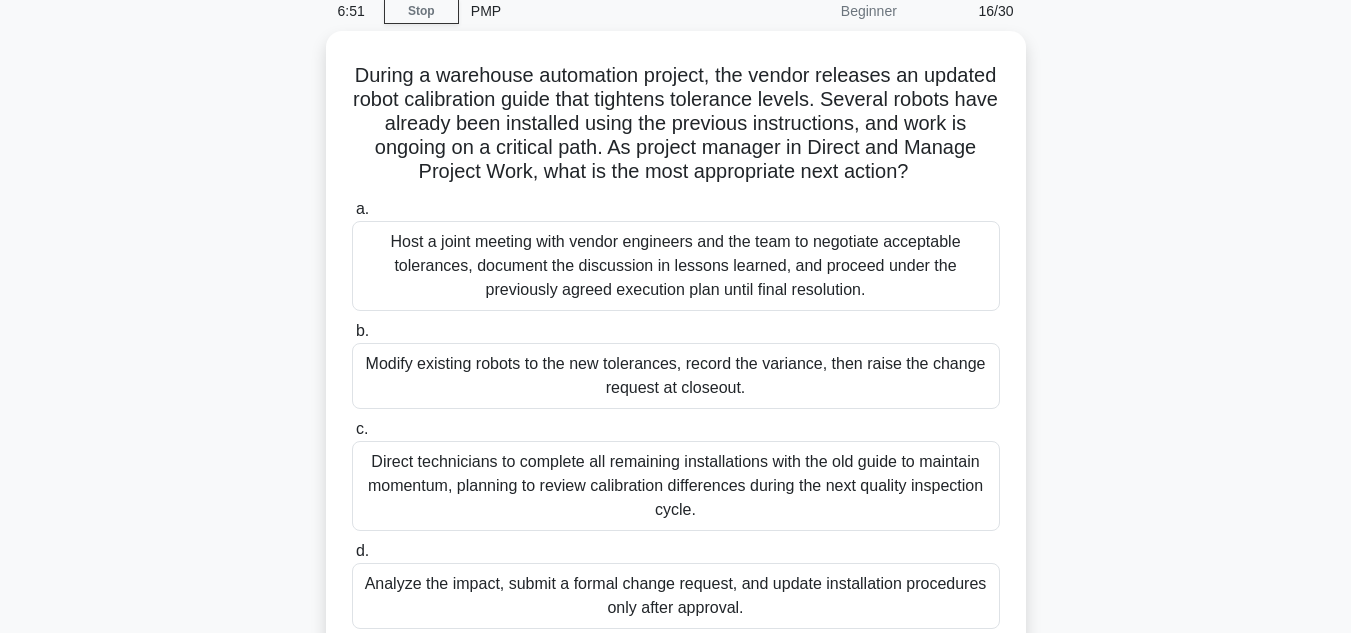 scroll, scrollTop: 0, scrollLeft: 0, axis: both 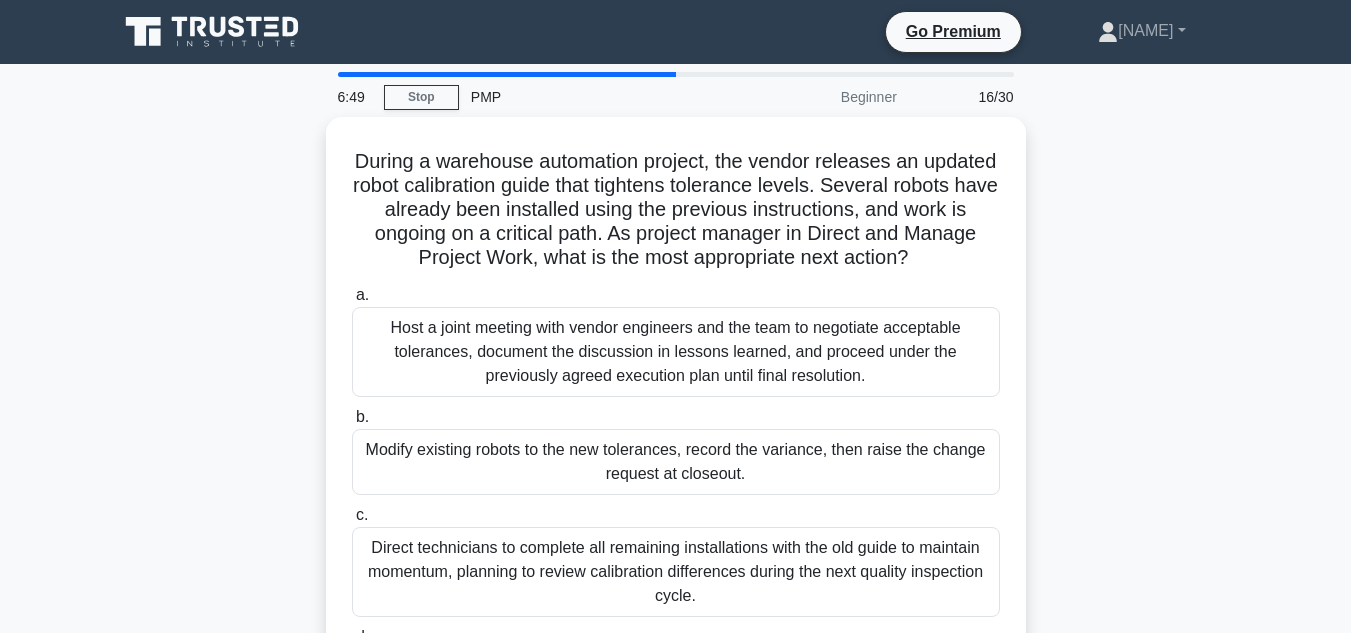click on "Host a joint meeting with vendor engineers and the team to negotiate acceptable tolerances, document the discussion in lessons learned, and proceed under the previously agreed execution plan until final resolution." at bounding box center (676, 352) 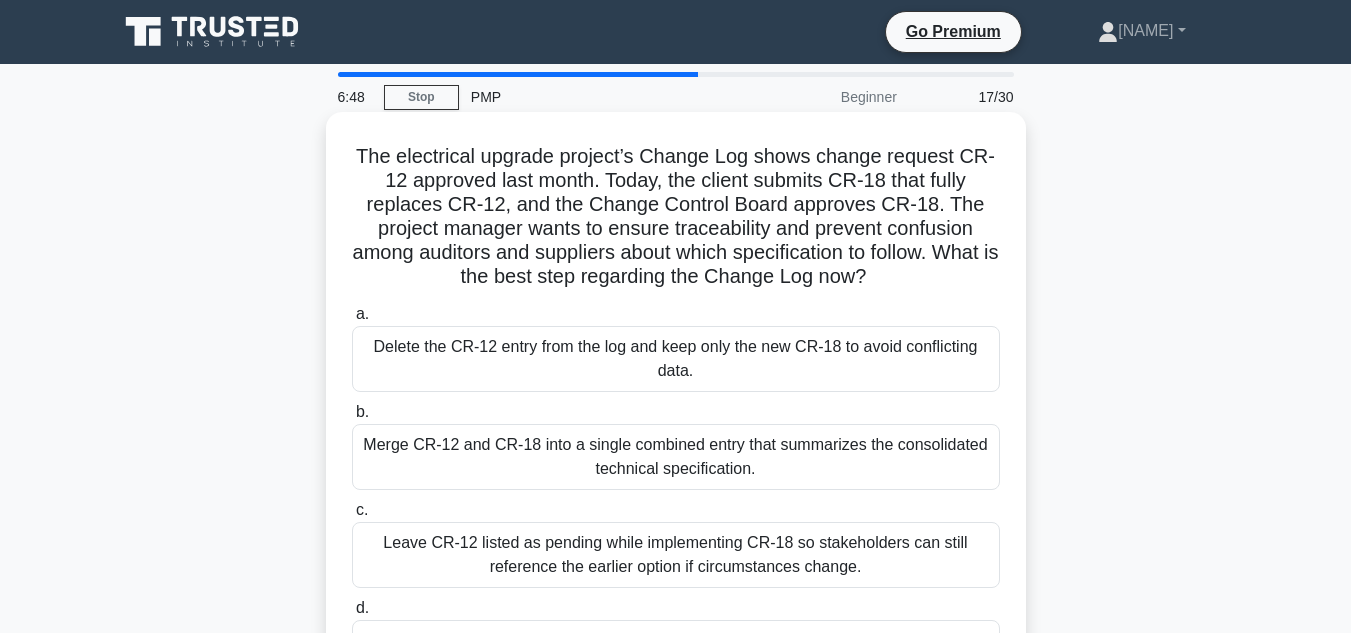 click on "Merge CR-12 and CR-18 into a single combined entry that summarizes the consolidated technical specification." at bounding box center [676, 457] 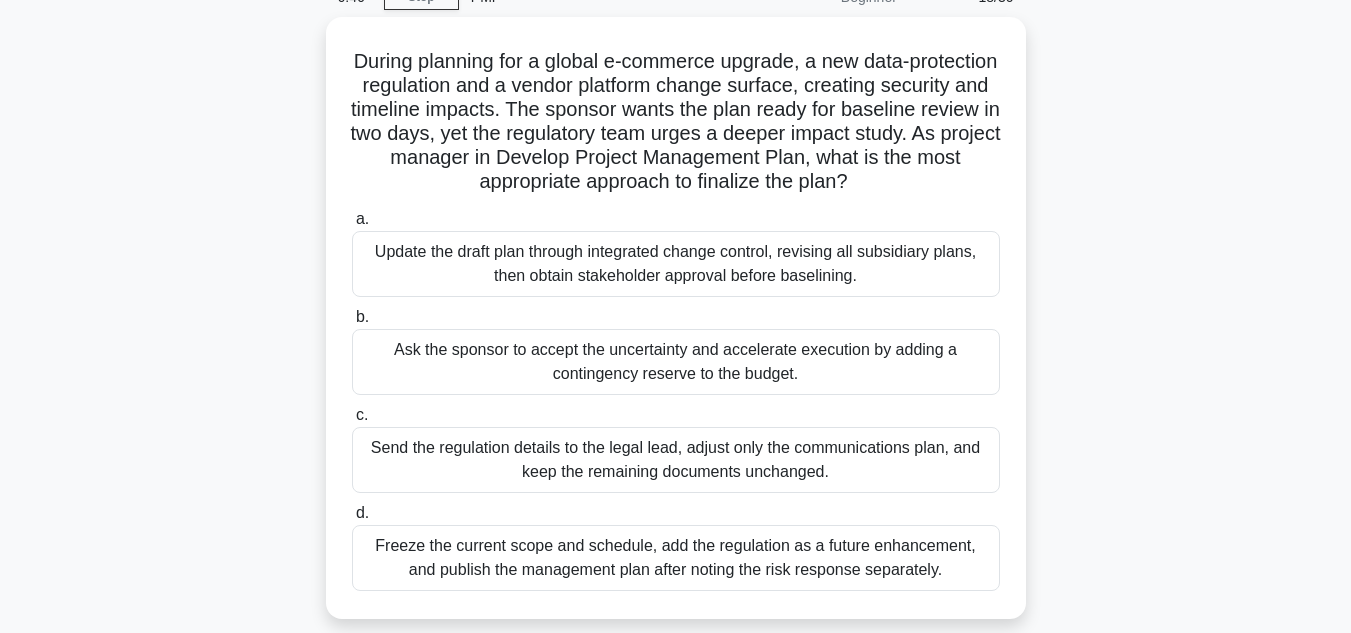click on "Send the regulation details to the legal lead, adjust only the communications plan, and keep the remaining documents unchanged." at bounding box center (676, 460) 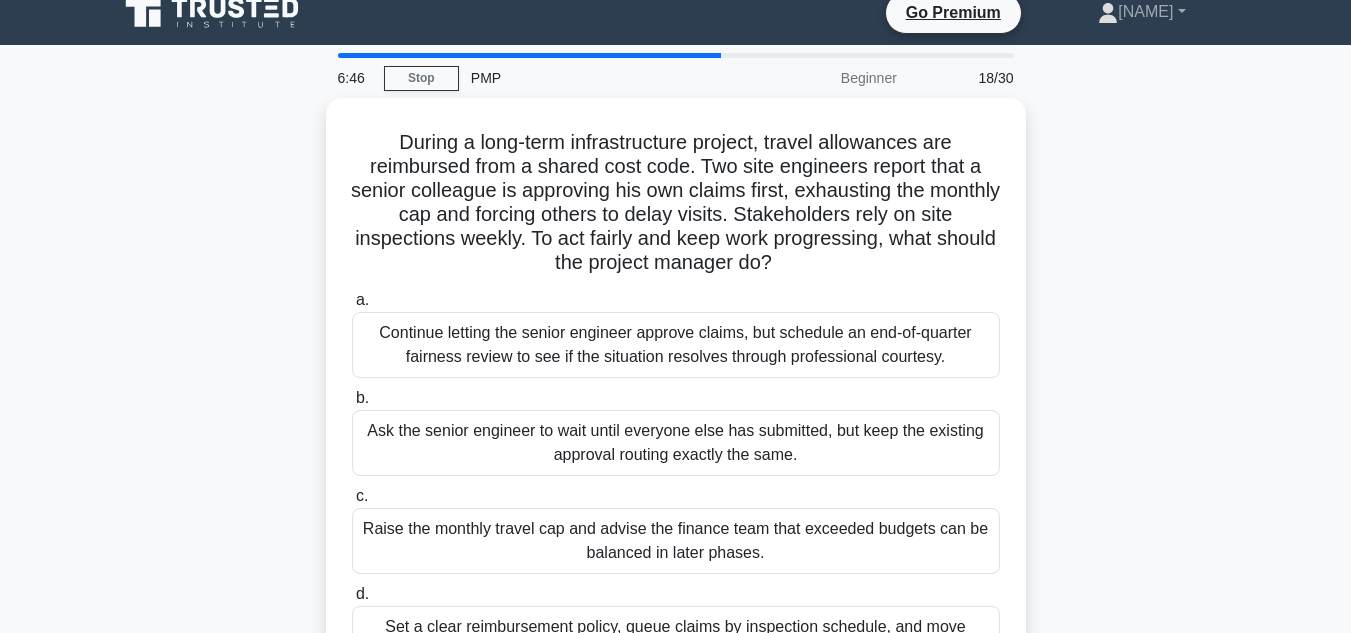 scroll, scrollTop: 0, scrollLeft: 0, axis: both 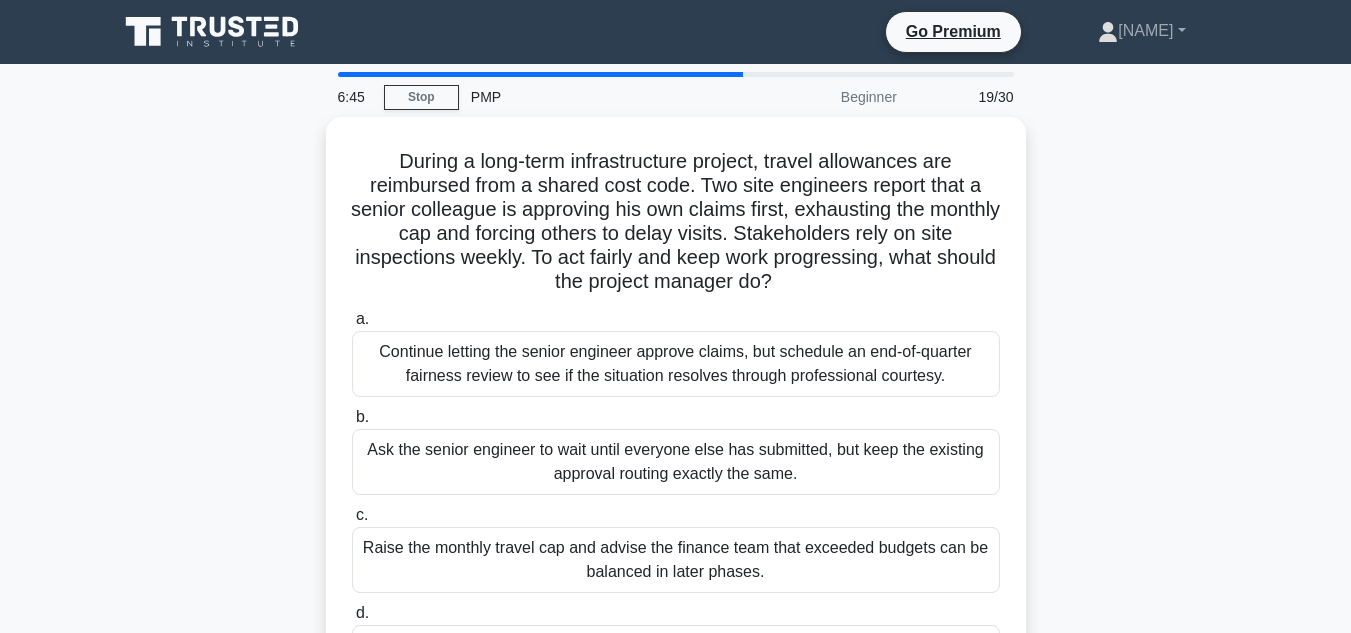 click on "Ask the senior engineer to wait until everyone else has submitted, but keep the existing approval routing exactly the same." at bounding box center (676, 462) 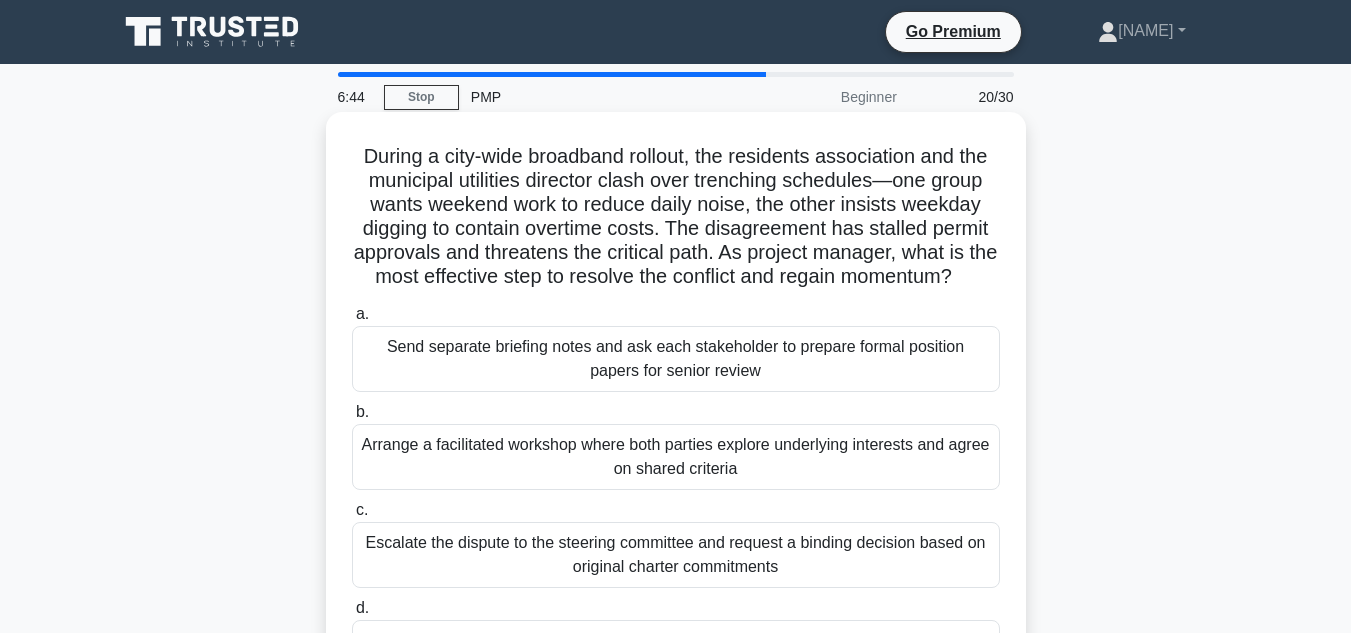 click on "Send separate briefing notes and ask each stakeholder to prepare formal position papers for senior review" at bounding box center (676, 359) 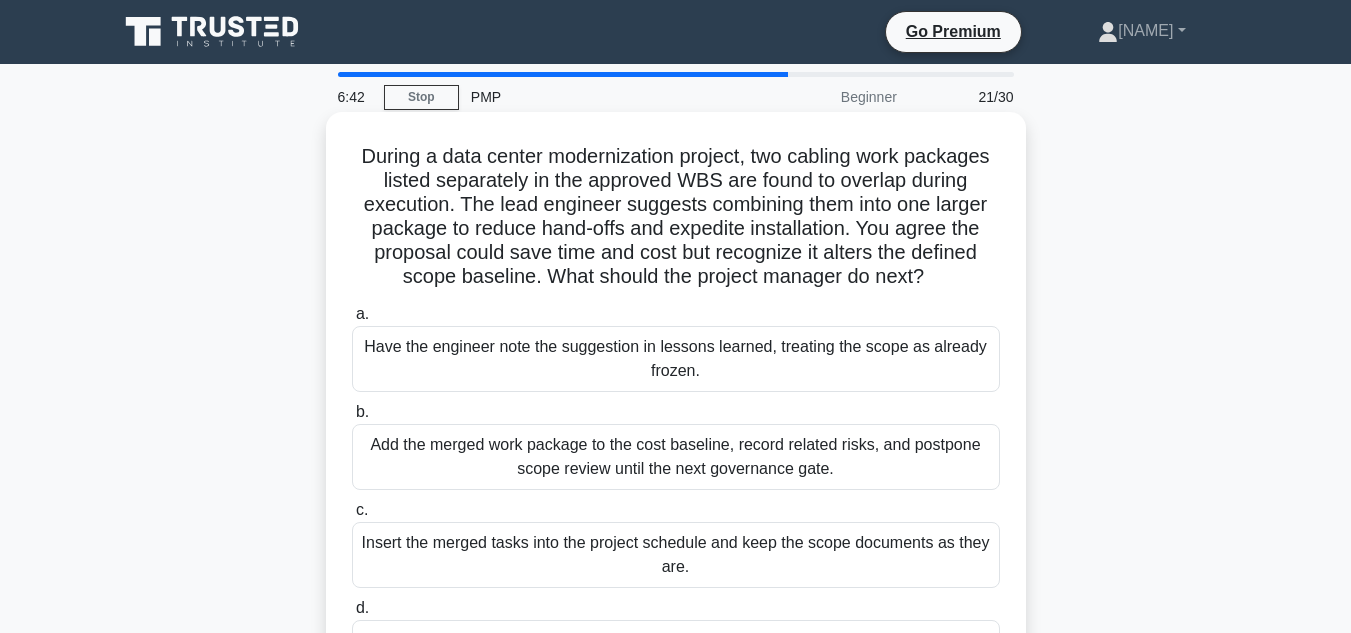 click on "Insert the merged tasks into the project schedule and keep the scope documents as they are." at bounding box center [676, 555] 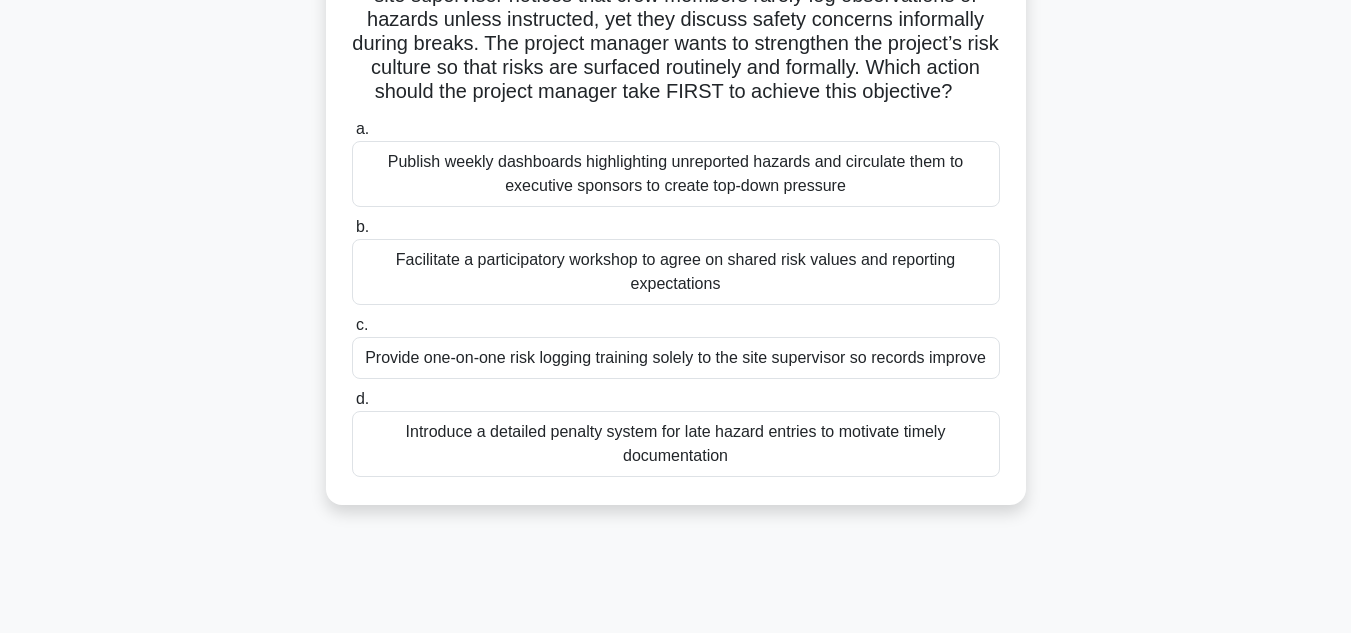 scroll, scrollTop: 202, scrollLeft: 0, axis: vertical 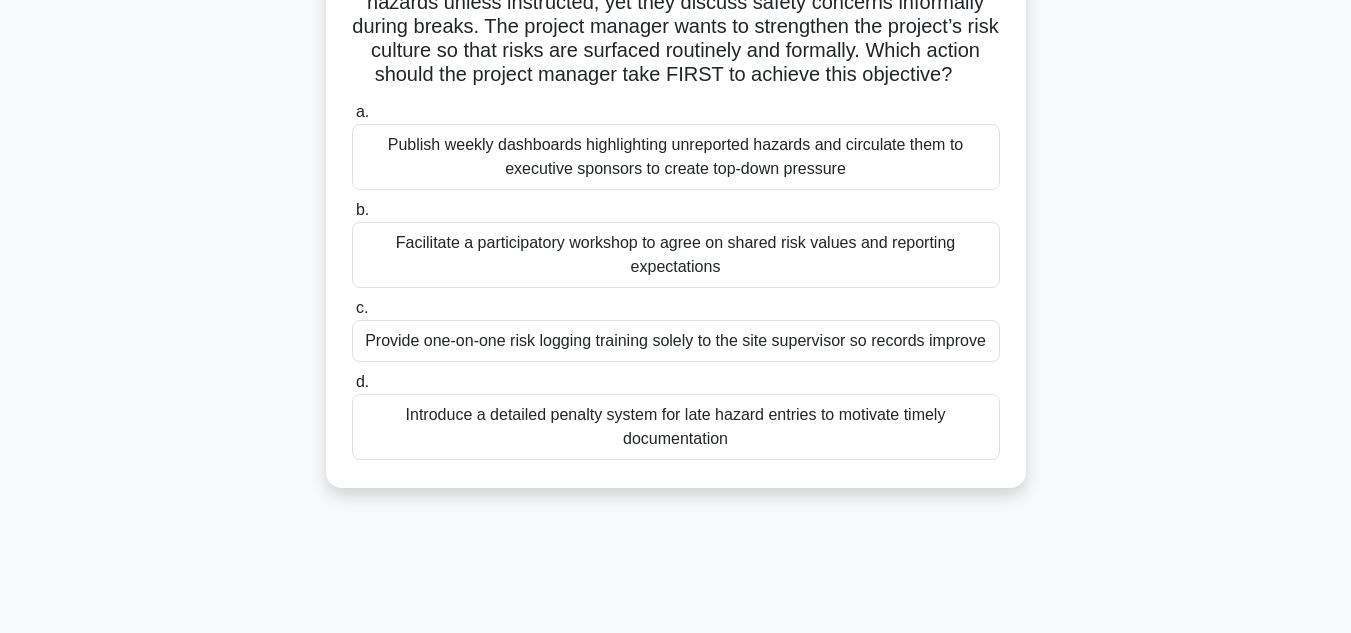 click on "Introduce a detailed penalty system for late hazard entries to motivate timely documentation" at bounding box center (676, 427) 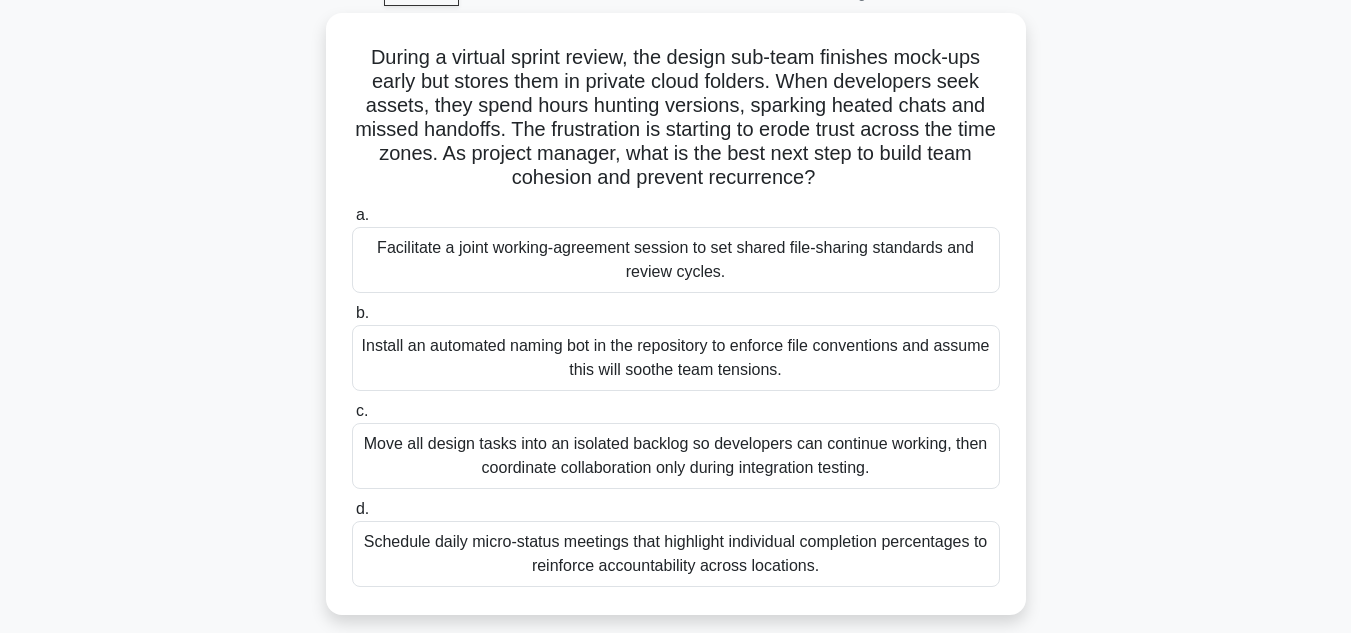 scroll, scrollTop: 0, scrollLeft: 0, axis: both 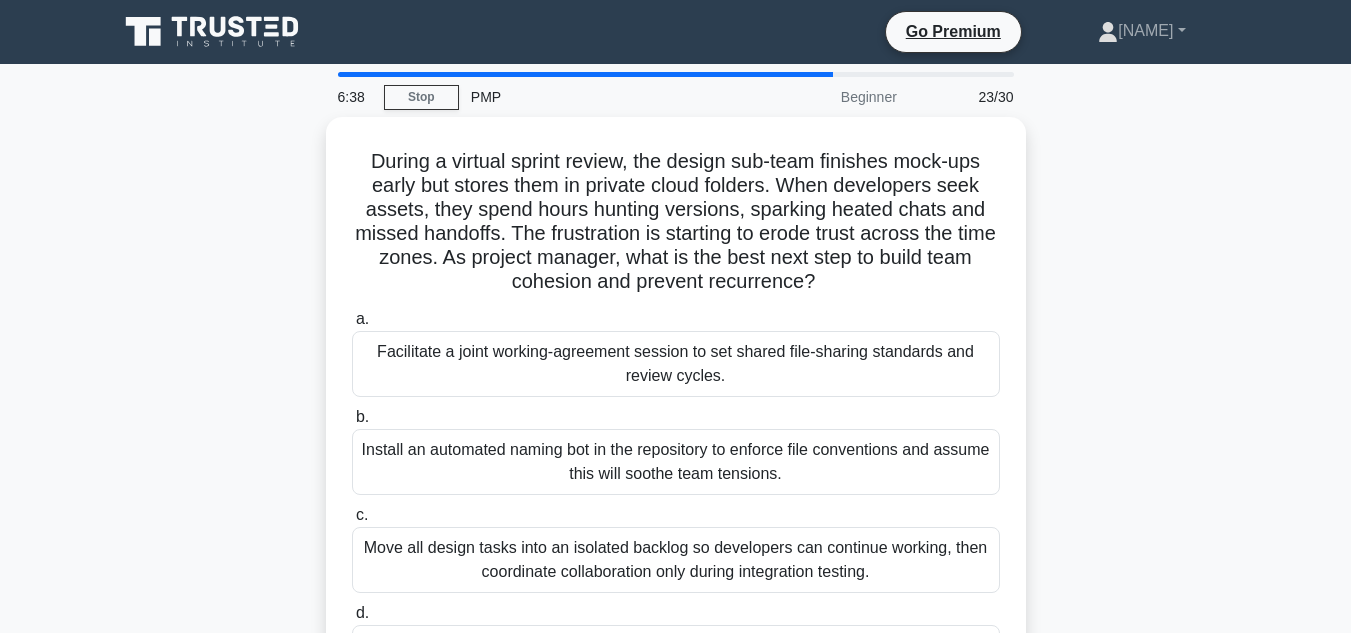 click on "Install an automated naming bot in the repository to enforce file conventions and assume this will soothe team tensions." at bounding box center [676, 462] 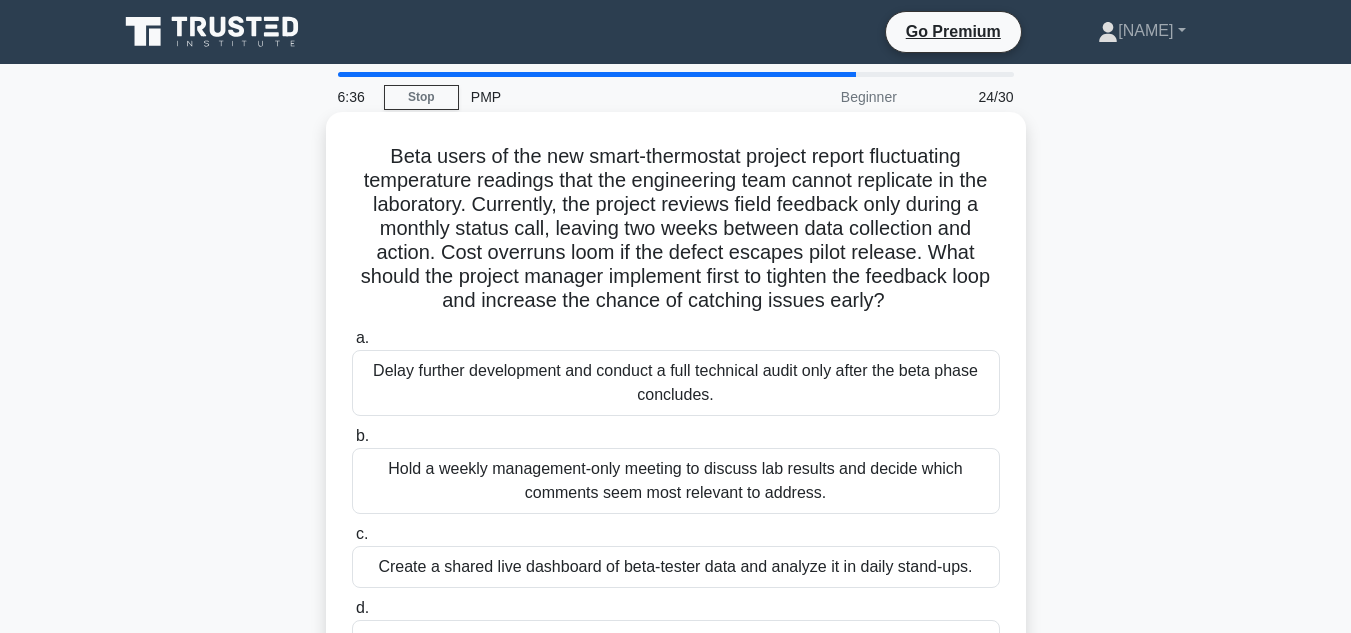click on "Create a shared live dashboard of beta-tester data and analyze it in daily stand-ups." at bounding box center (676, 567) 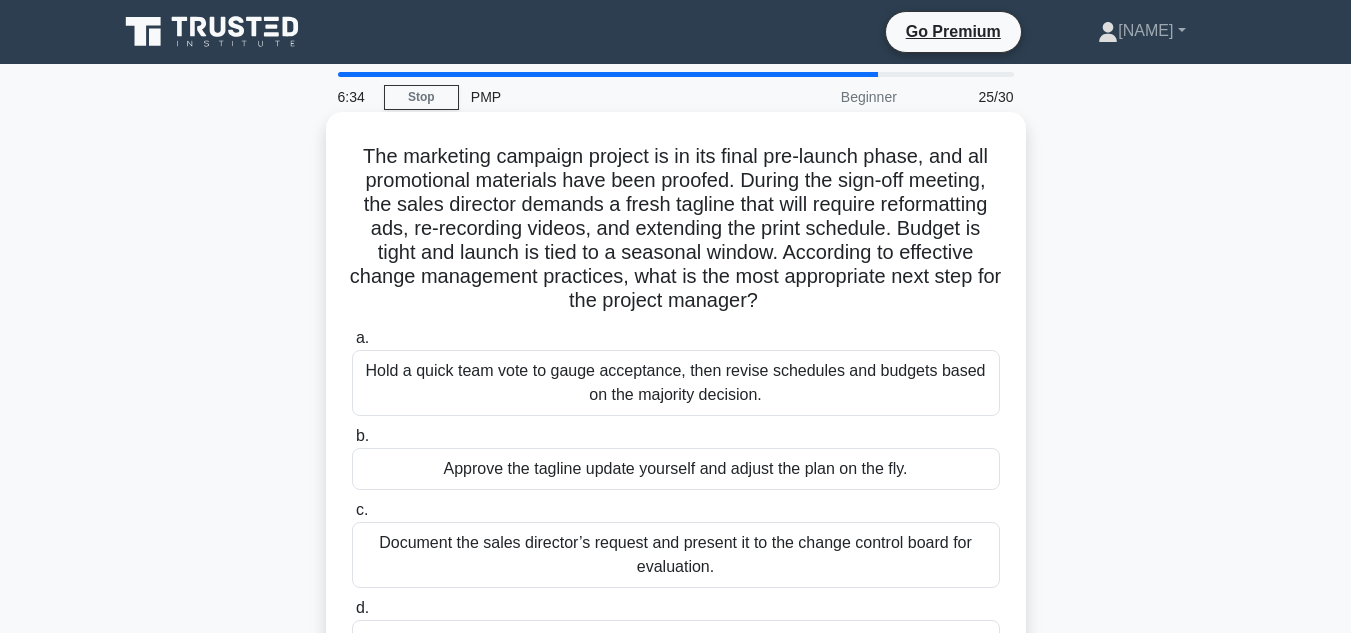 click on "Approve the tagline update yourself and adjust the plan on the fly." at bounding box center (676, 469) 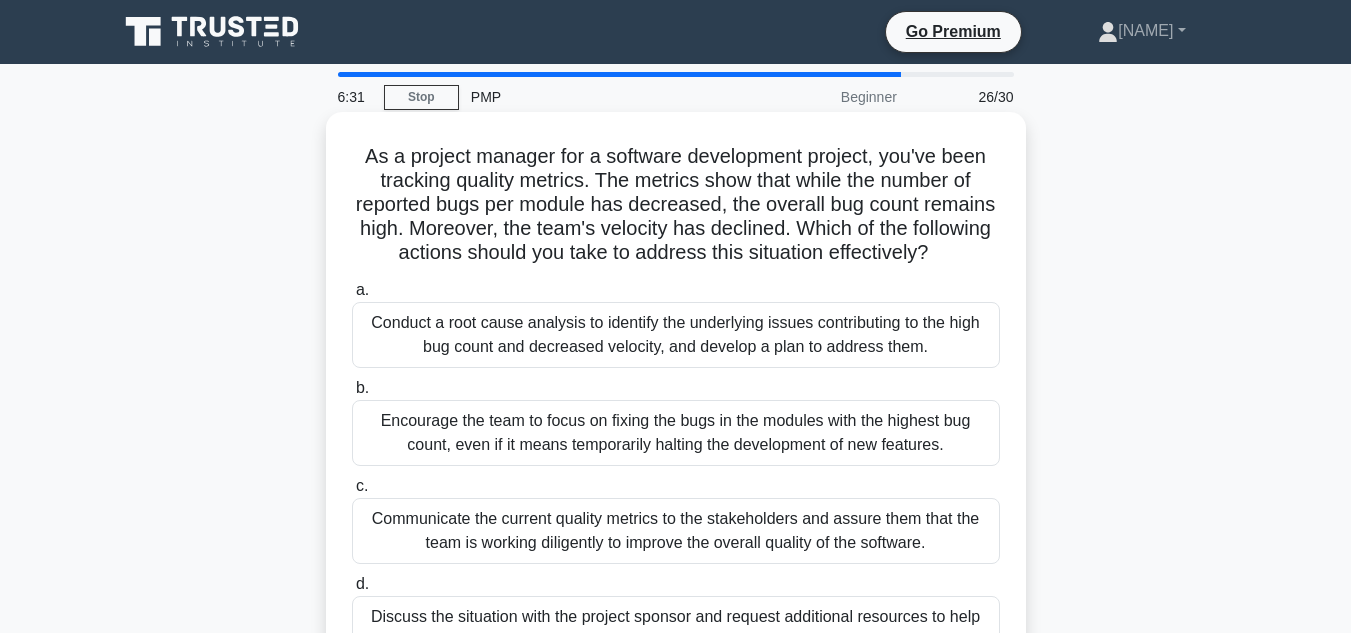 click on "Communicate the current quality metrics to the stakeholders and assure them that the team is working diligently to improve the overall quality of the software." at bounding box center (676, 531) 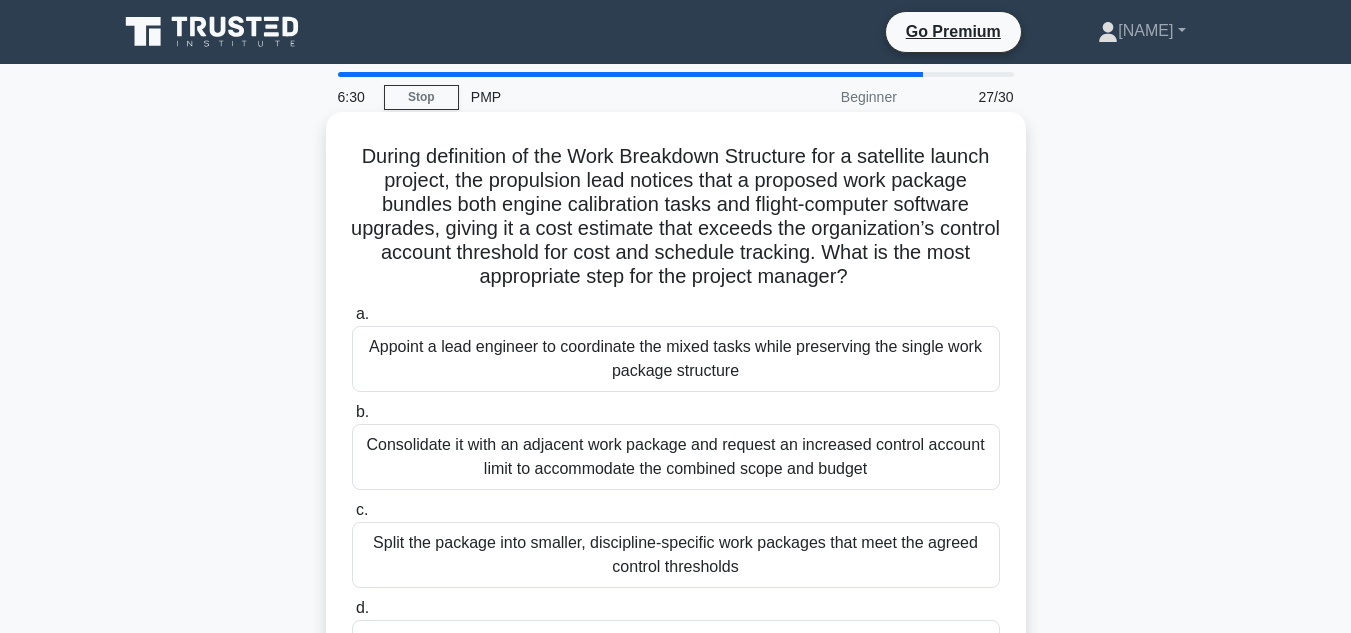 click on "Appoint a lead engineer to coordinate the mixed tasks while preserving the single work package structure" at bounding box center (676, 359) 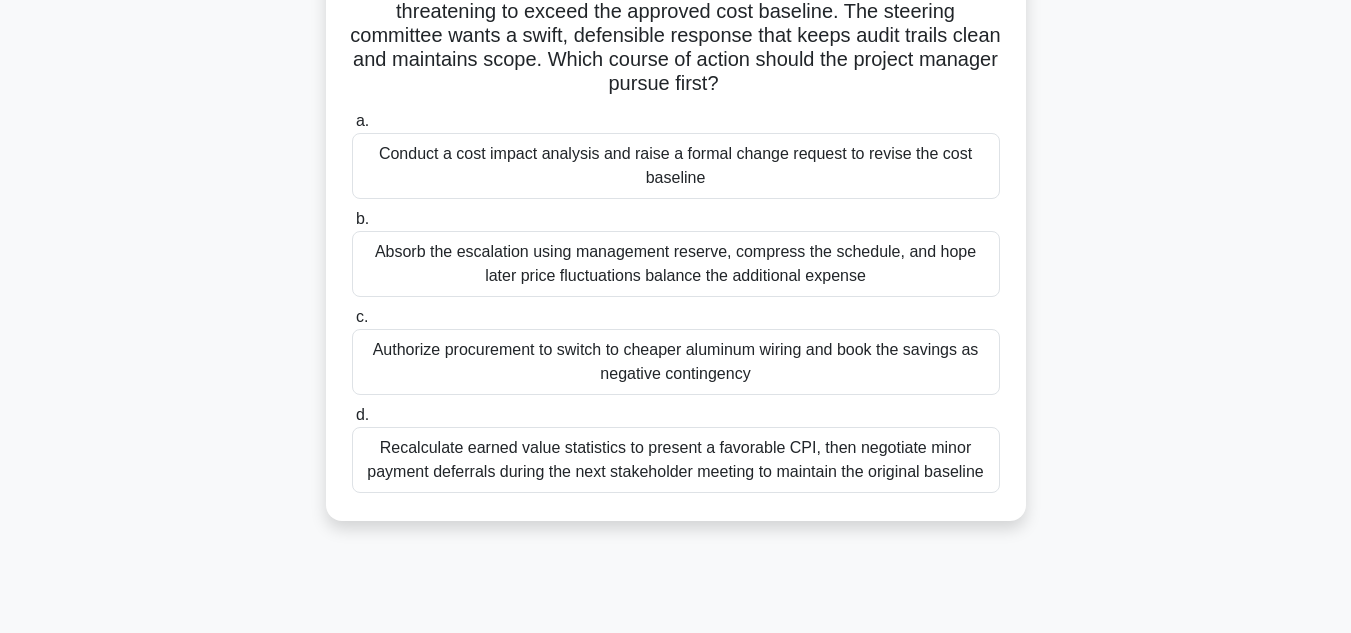 scroll, scrollTop: 200, scrollLeft: 0, axis: vertical 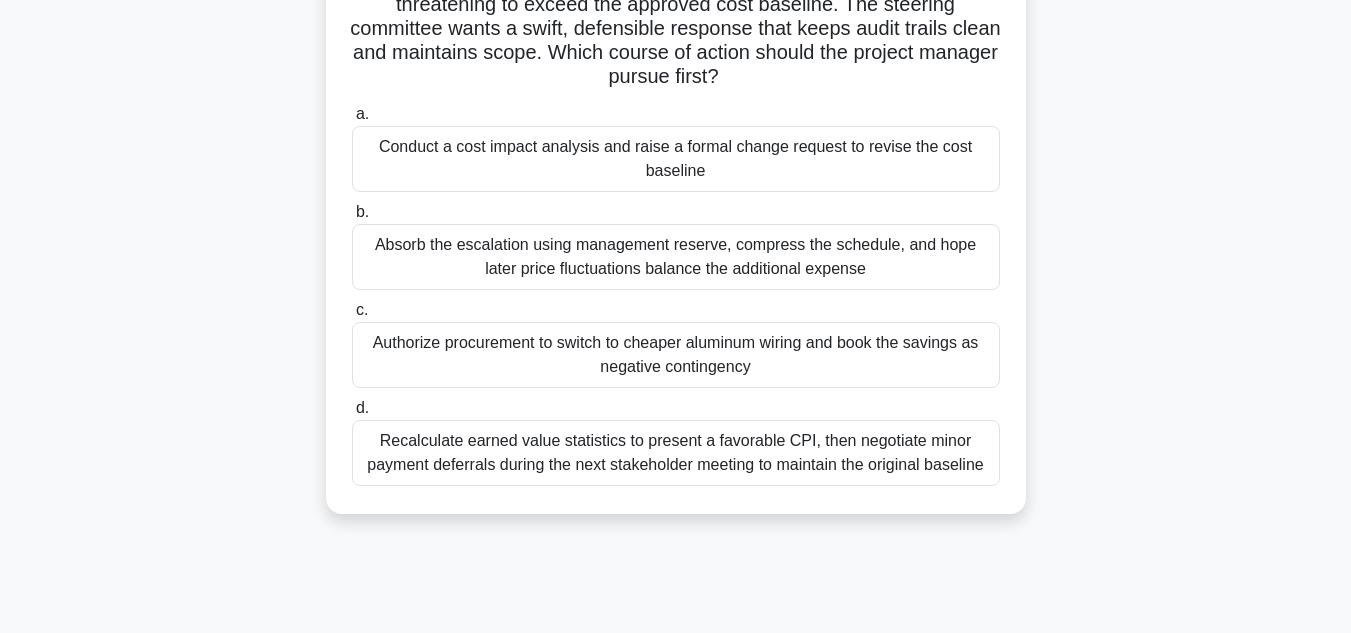 click on "Recalculate earned value statistics to present a favorable CPI, then negotiate minor payment deferrals during the next stakeholder meeting to maintain the original baseline" at bounding box center [676, 453] 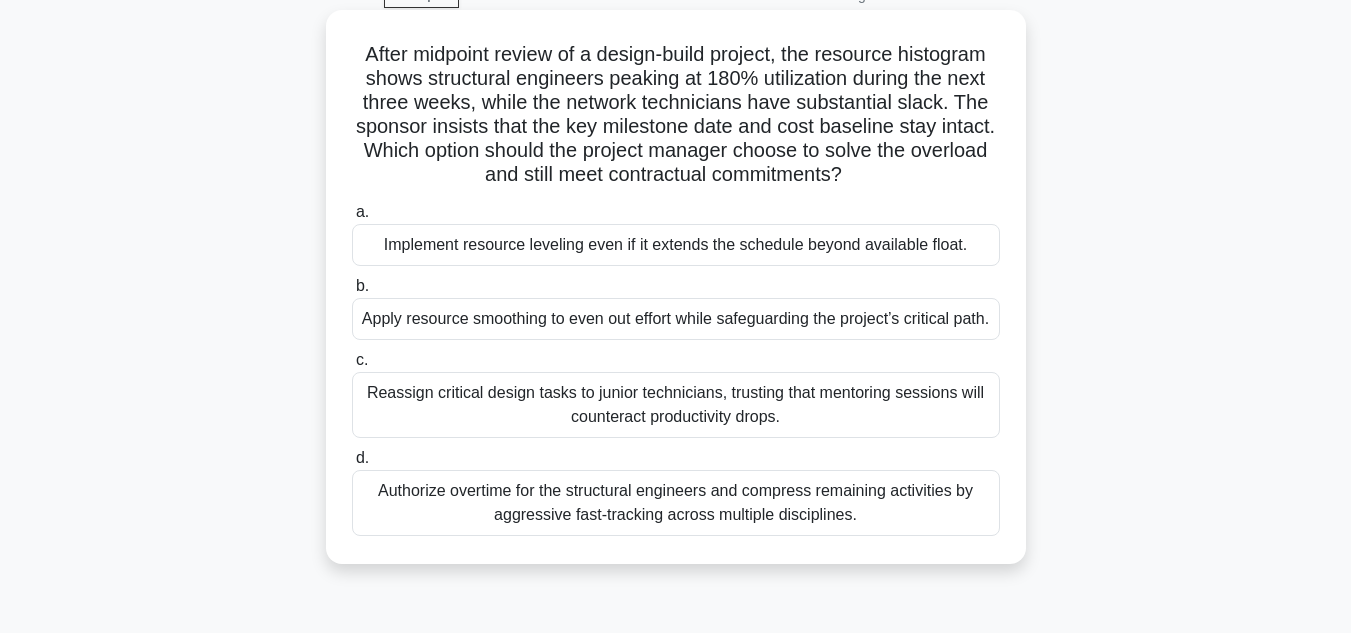 scroll, scrollTop: 0, scrollLeft: 0, axis: both 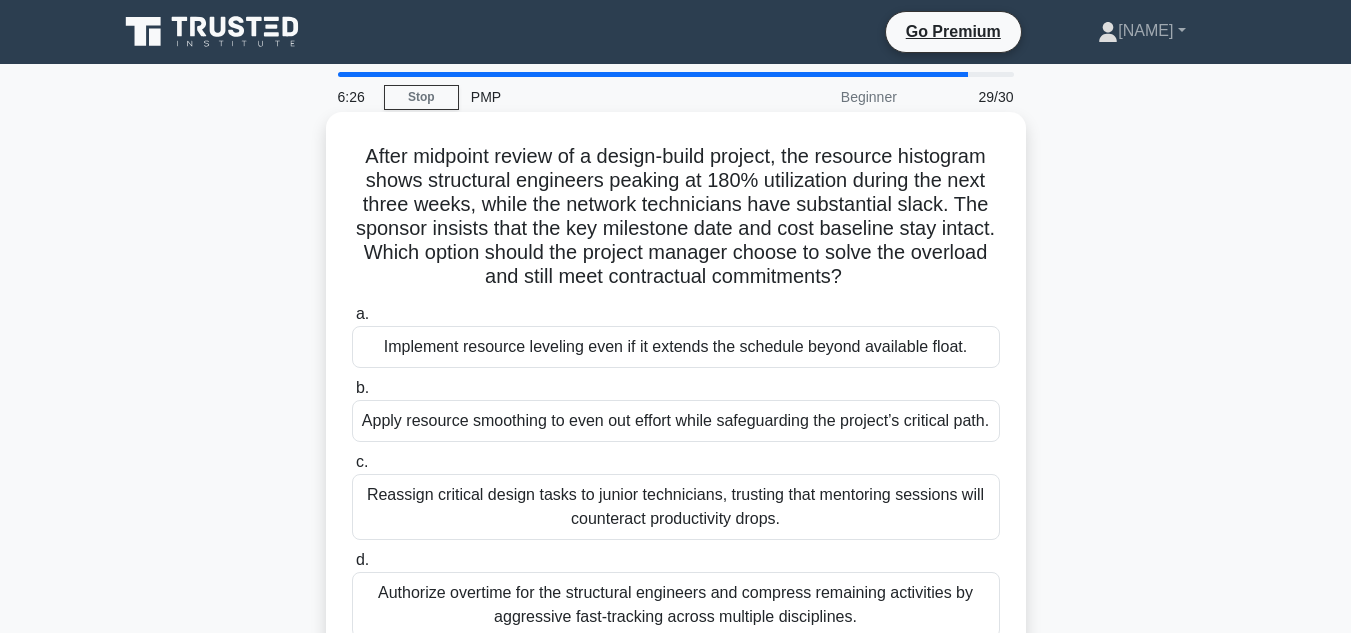 click on "Implement resource leveling even if it extends the schedule beyond available float." at bounding box center (676, 347) 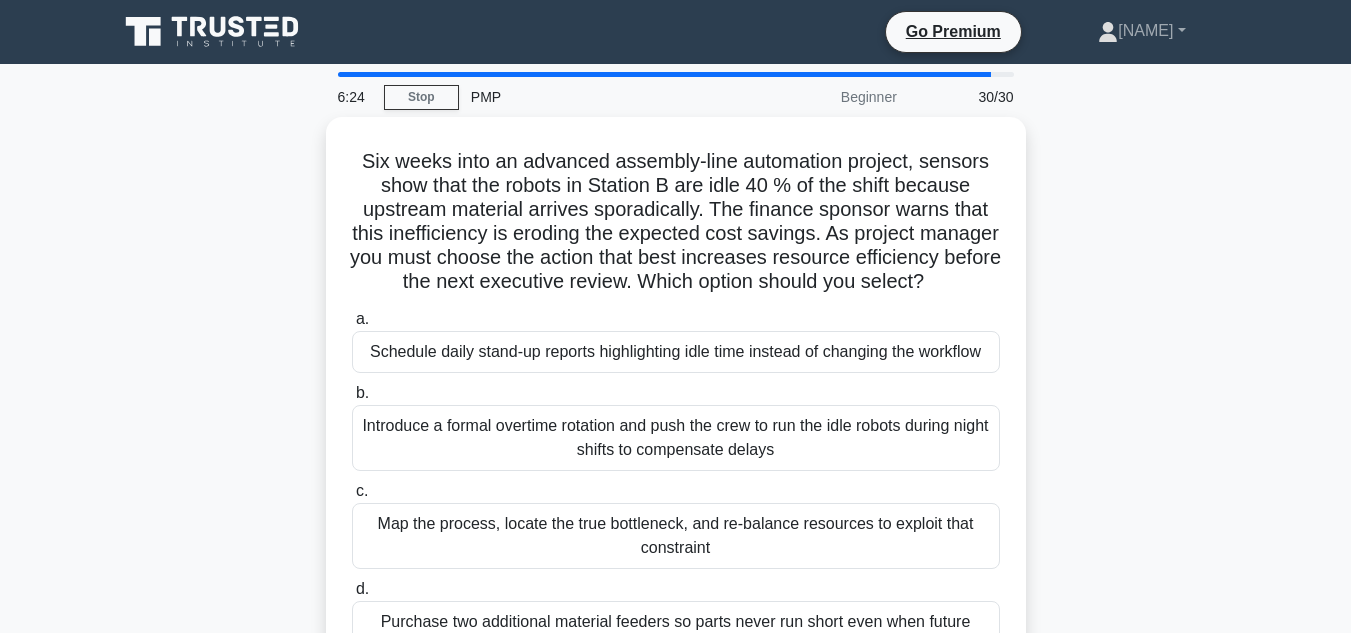 click on "Schedule daily stand-up reports highlighting idle time instead of changing the workflow" at bounding box center [676, 352] 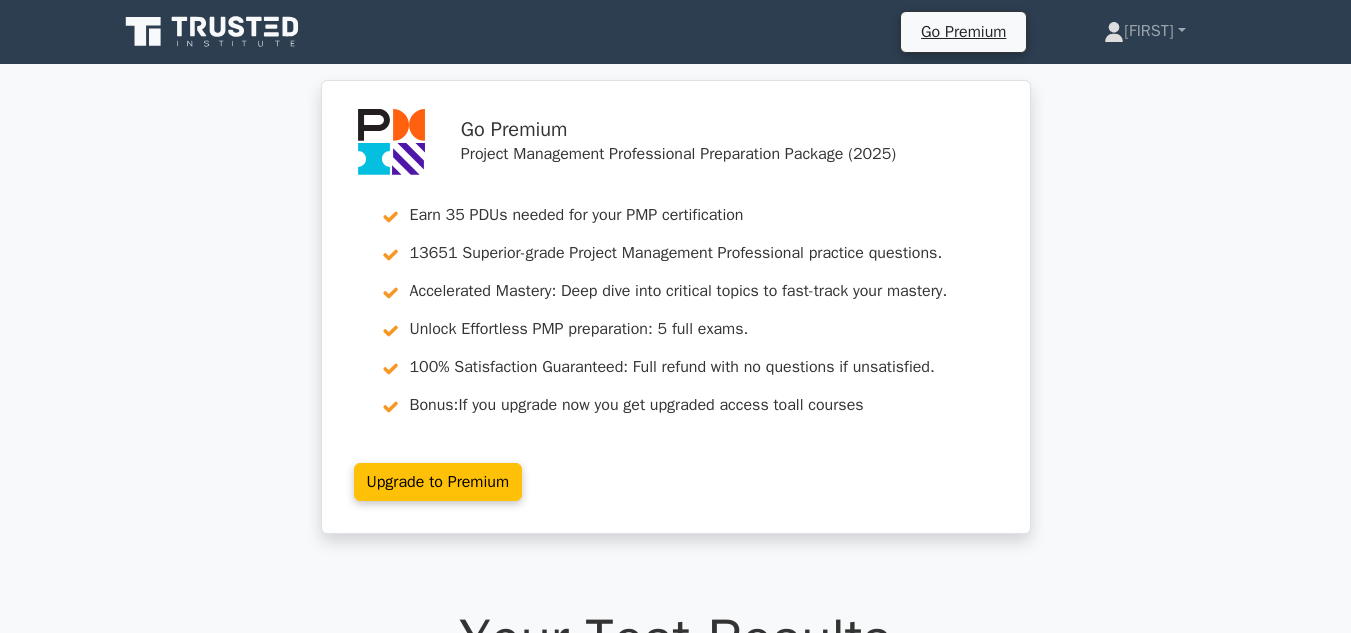 scroll, scrollTop: 0, scrollLeft: 0, axis: both 